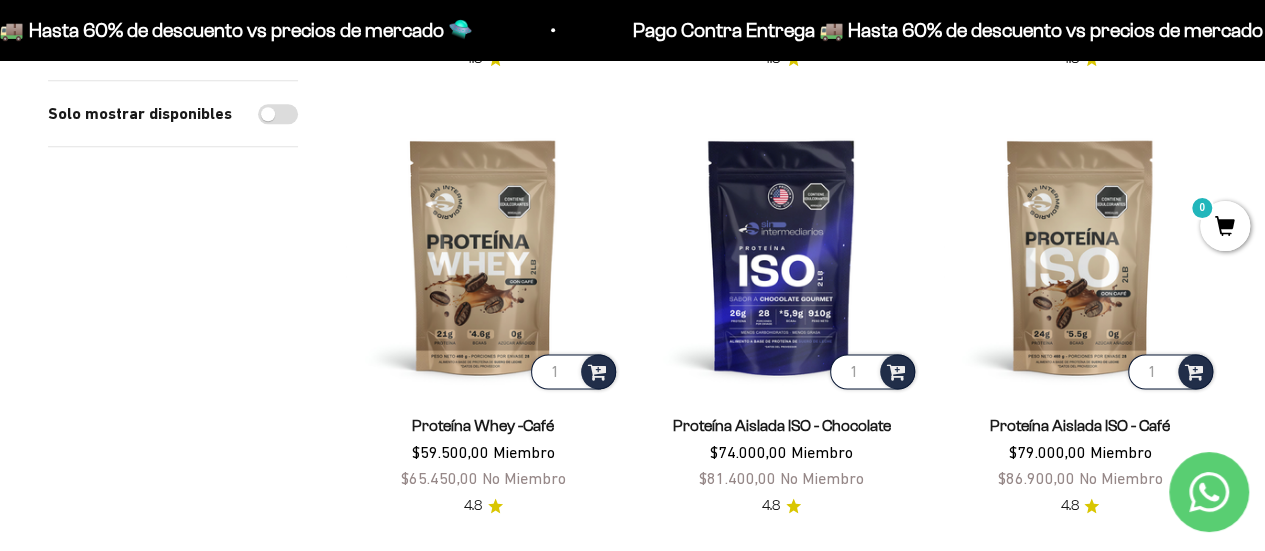 scroll, scrollTop: 1100, scrollLeft: 0, axis: vertical 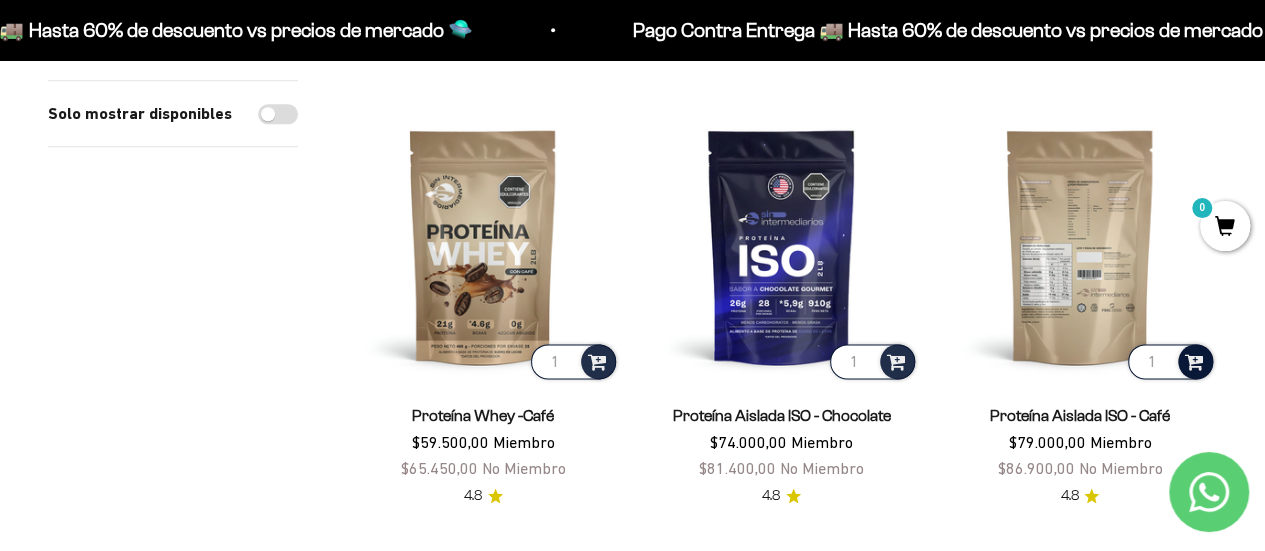 click at bounding box center [1194, 360] 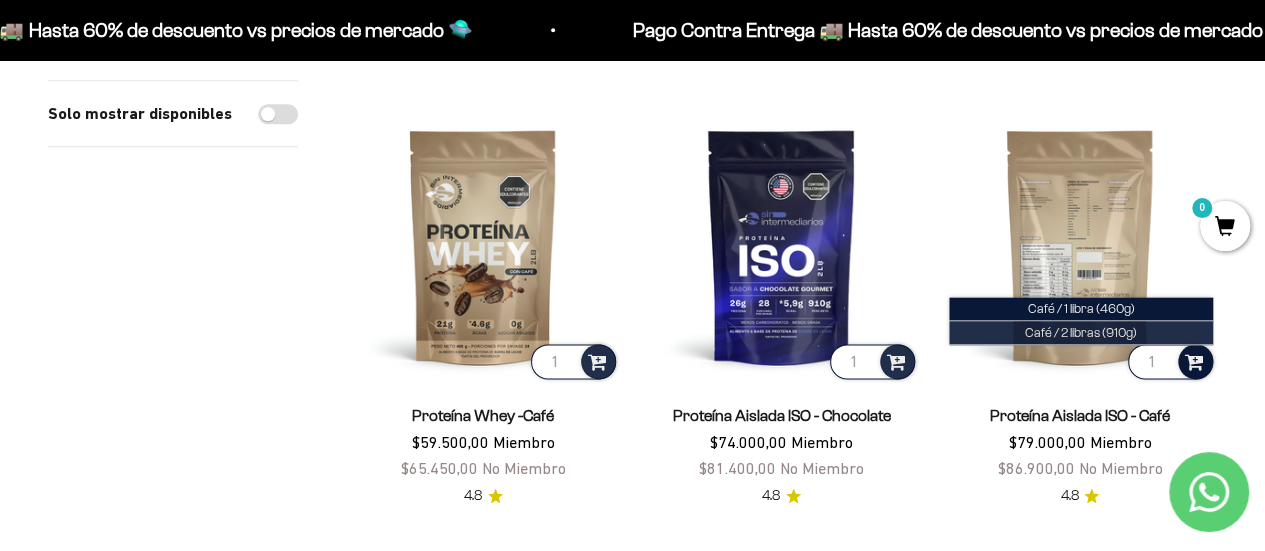 click on "Café / 2 libras (910g)" at bounding box center (1081, 332) 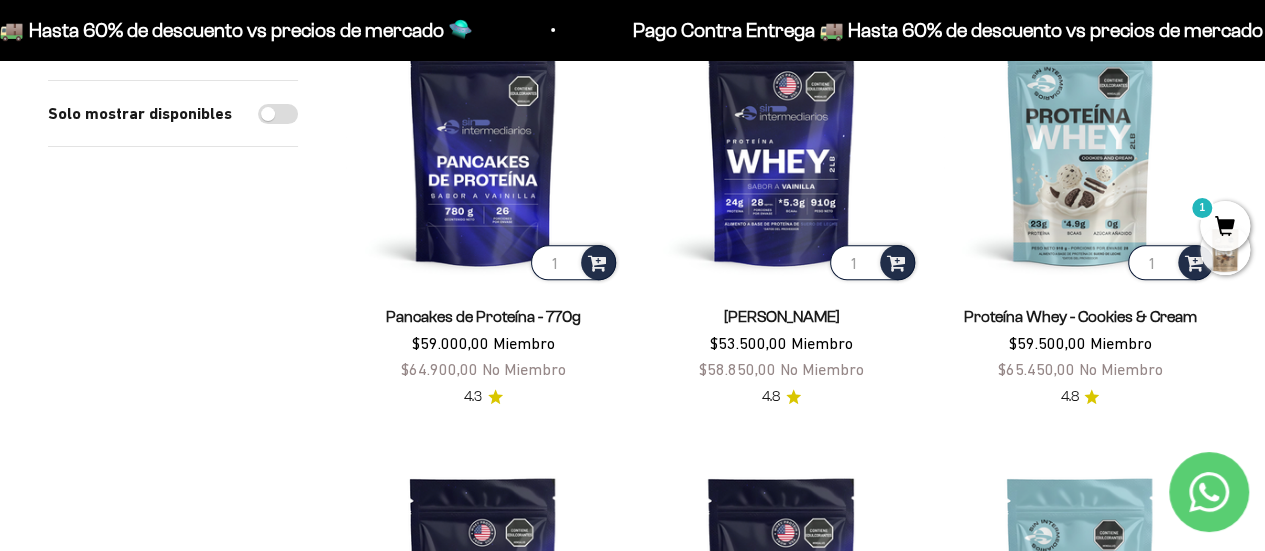 scroll, scrollTop: 0, scrollLeft: 0, axis: both 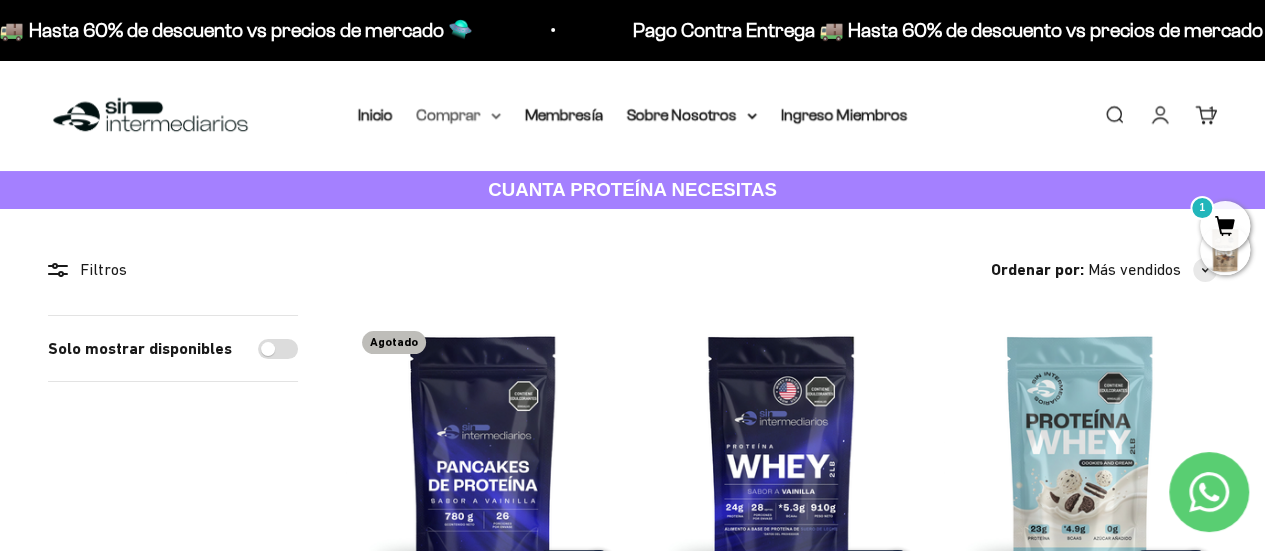 click on "Comprar" at bounding box center [459, 115] 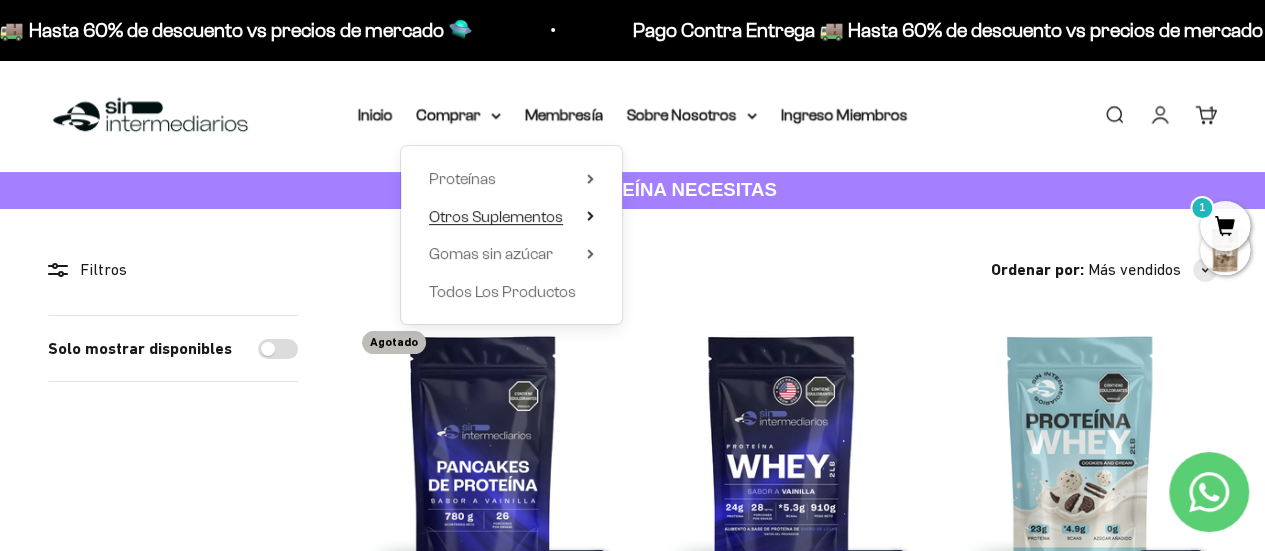 click on "Otros Suplementos" at bounding box center [496, 216] 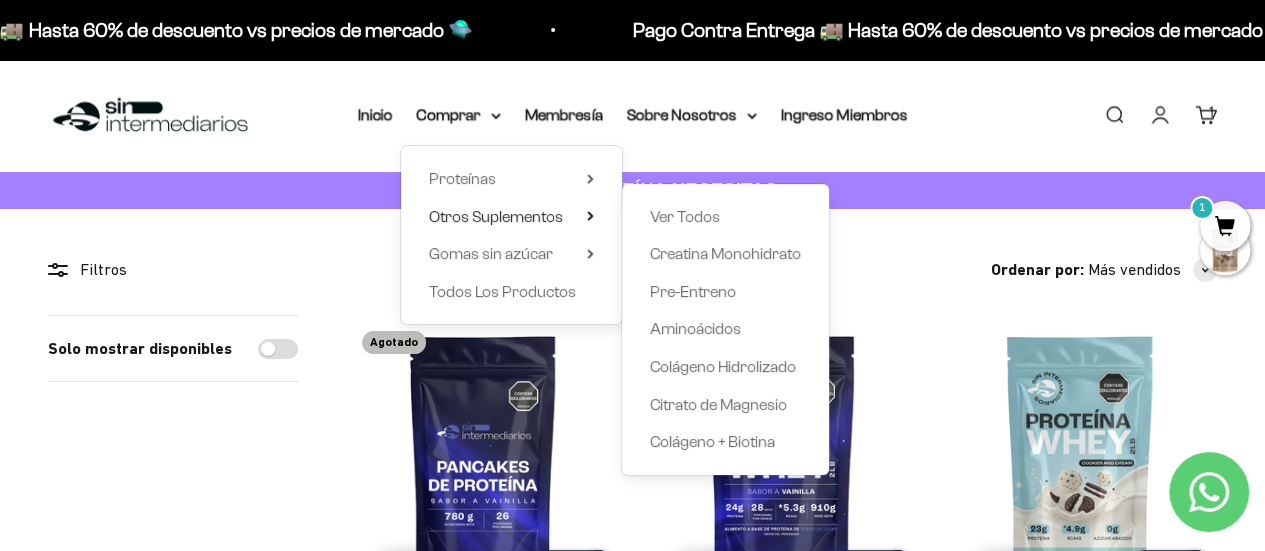 click on "Ver Todos
Creatina Monohidrato
Pre-Entreno
Aminoácidos
Colágeno Hidrolizado Citrato de Magnesio" at bounding box center (725, 329) 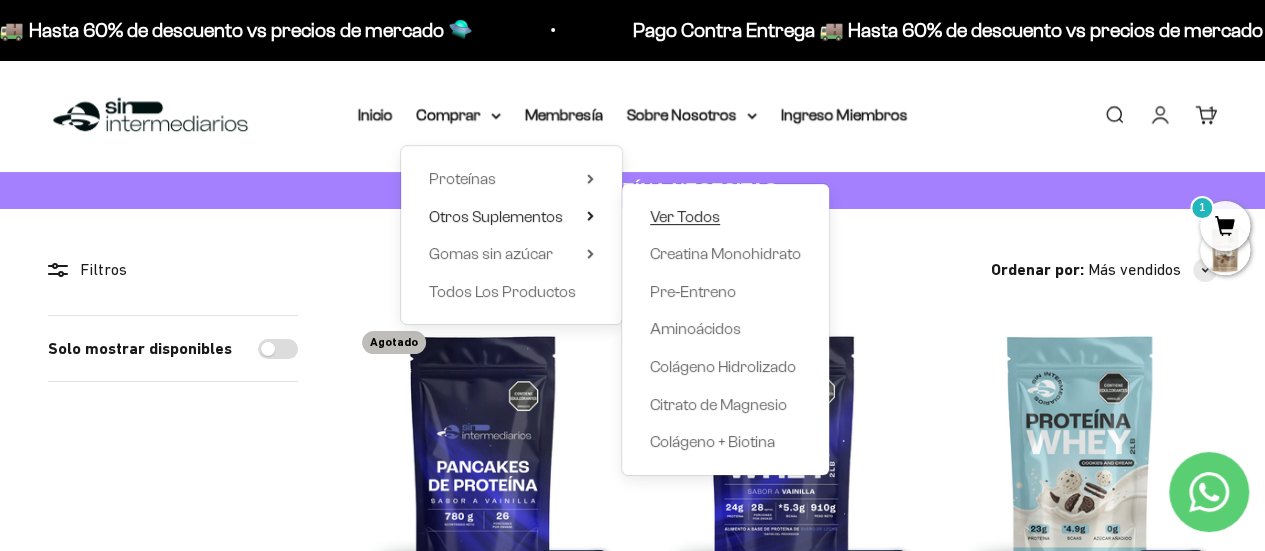 click on "Ver Todos" at bounding box center (685, 216) 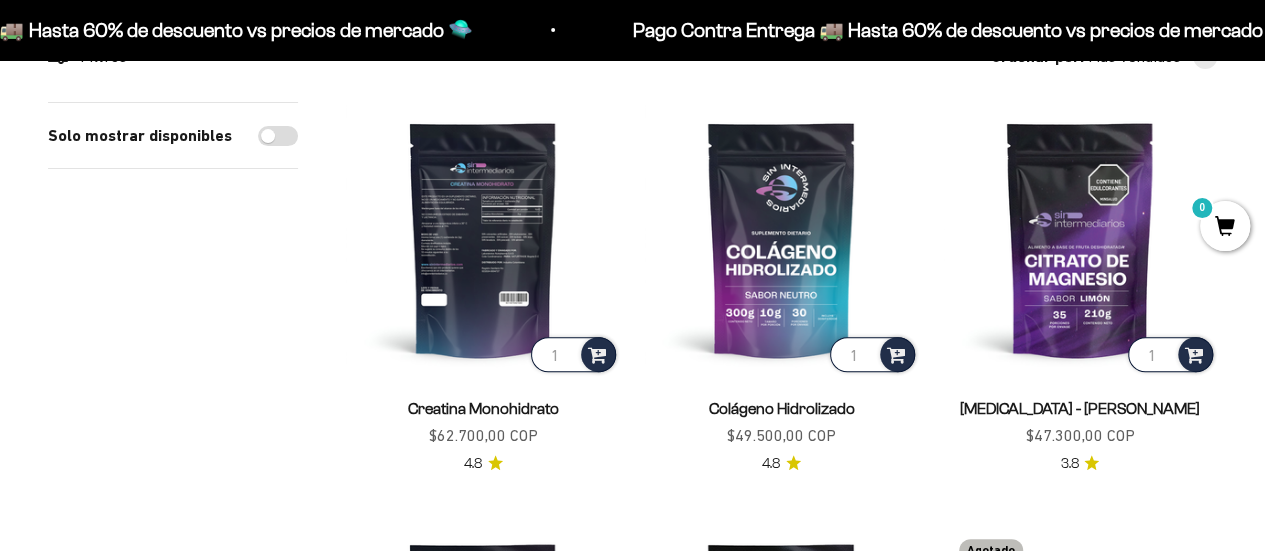 scroll, scrollTop: 300, scrollLeft: 0, axis: vertical 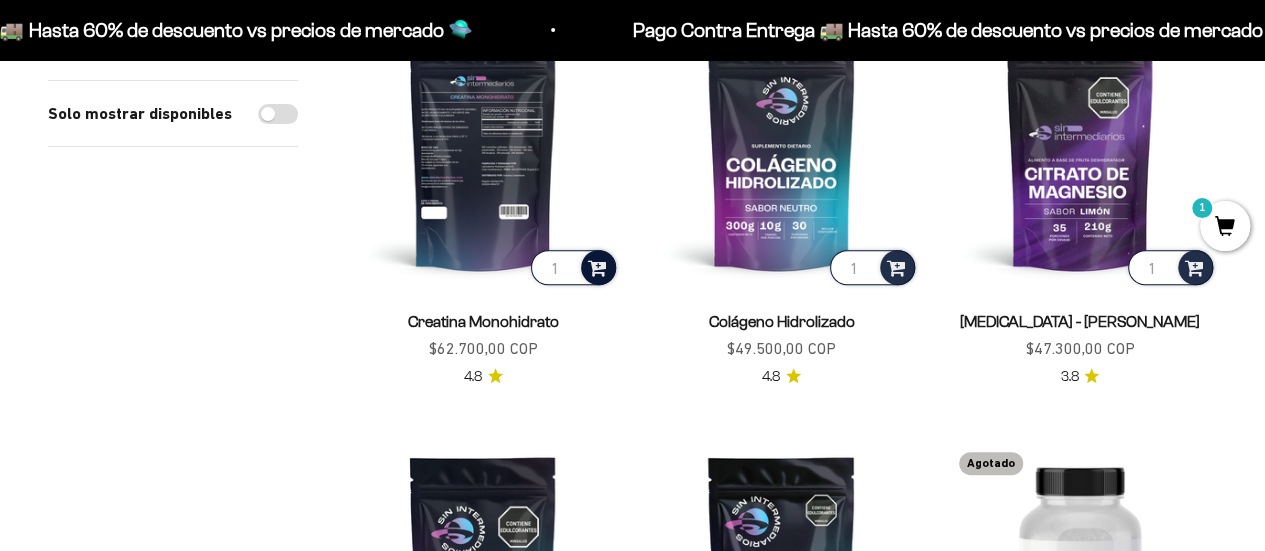 click at bounding box center [597, 266] 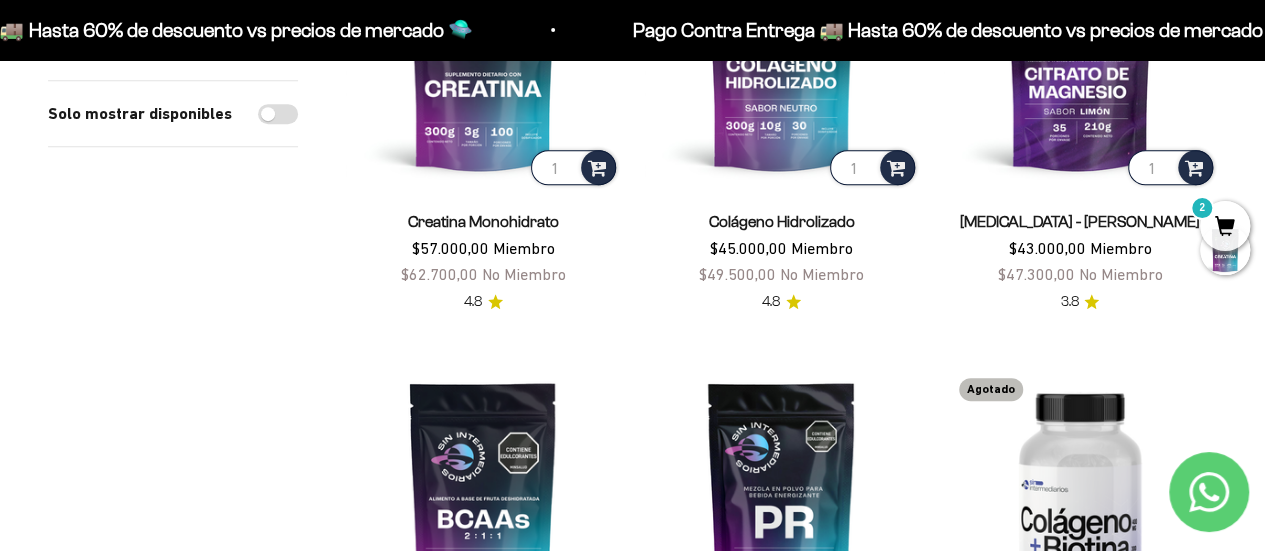 scroll, scrollTop: 300, scrollLeft: 0, axis: vertical 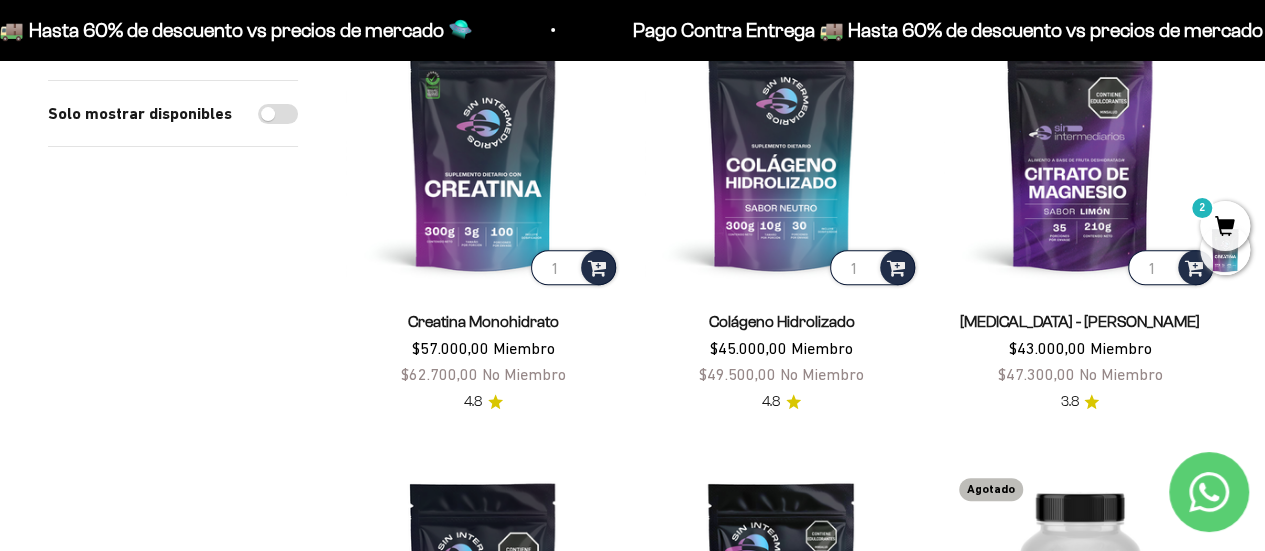 click on "2" at bounding box center [1225, 226] 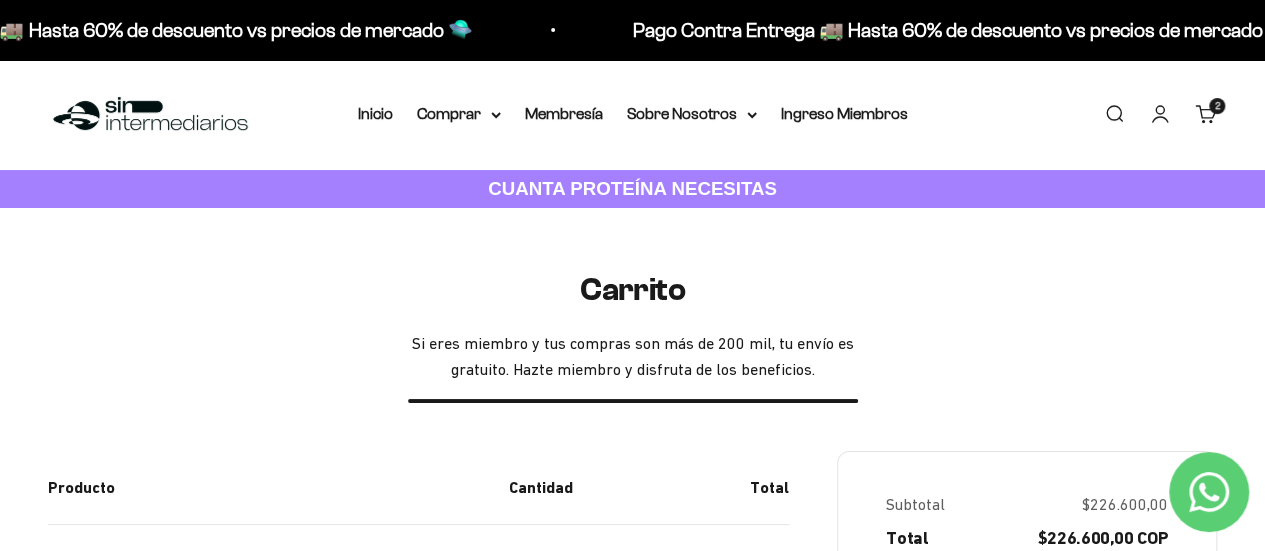 scroll, scrollTop: 0, scrollLeft: 0, axis: both 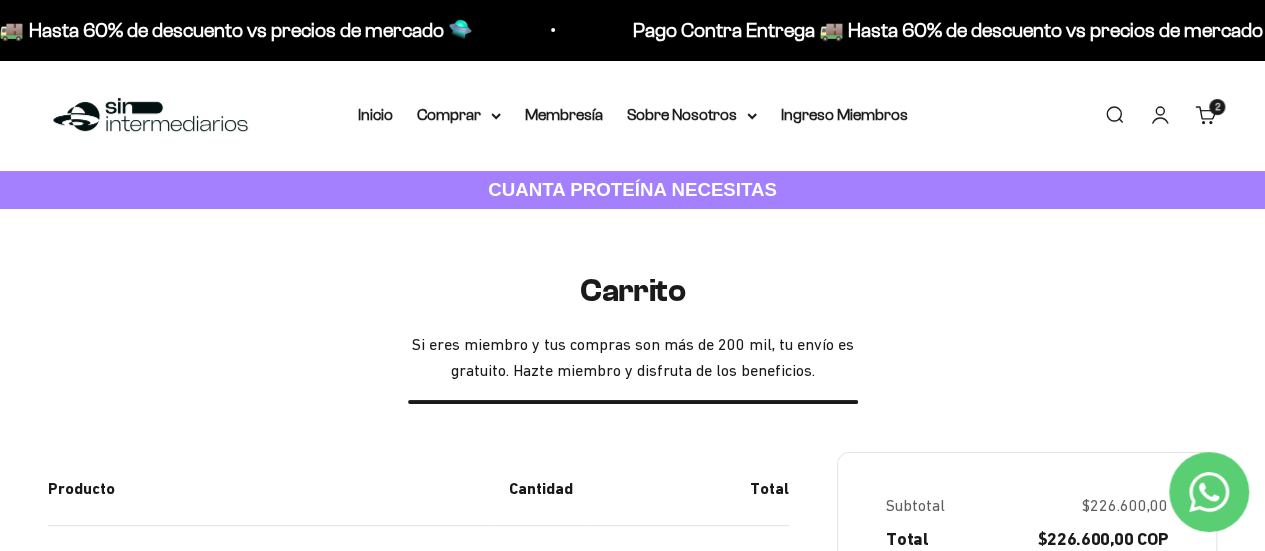 click on "Iniciar sesión" at bounding box center (1160, 115) 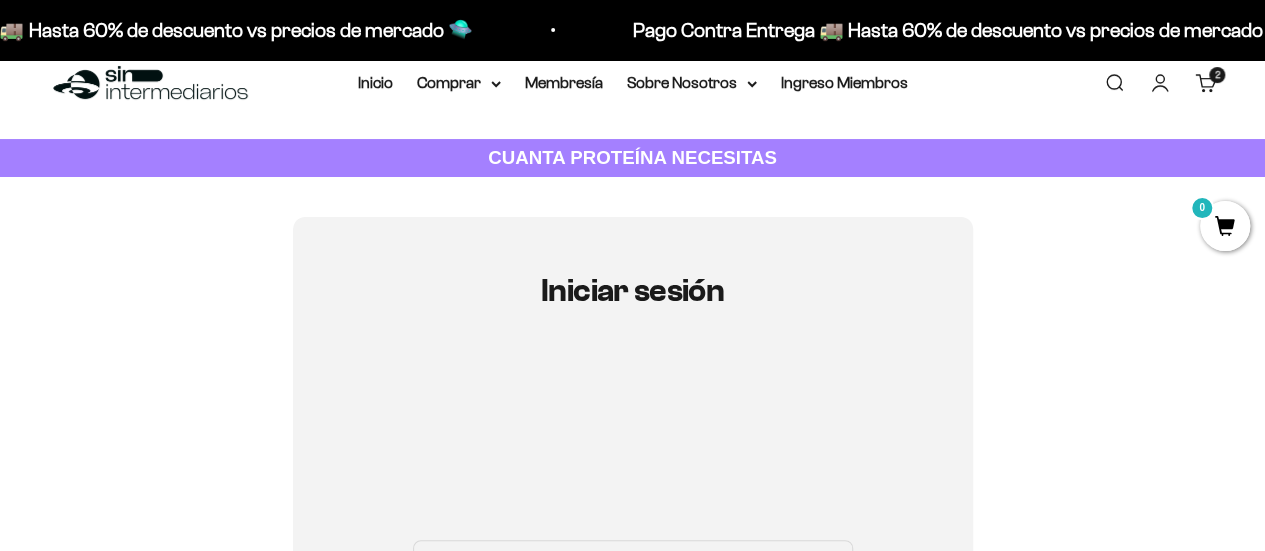 scroll, scrollTop: 200, scrollLeft: 0, axis: vertical 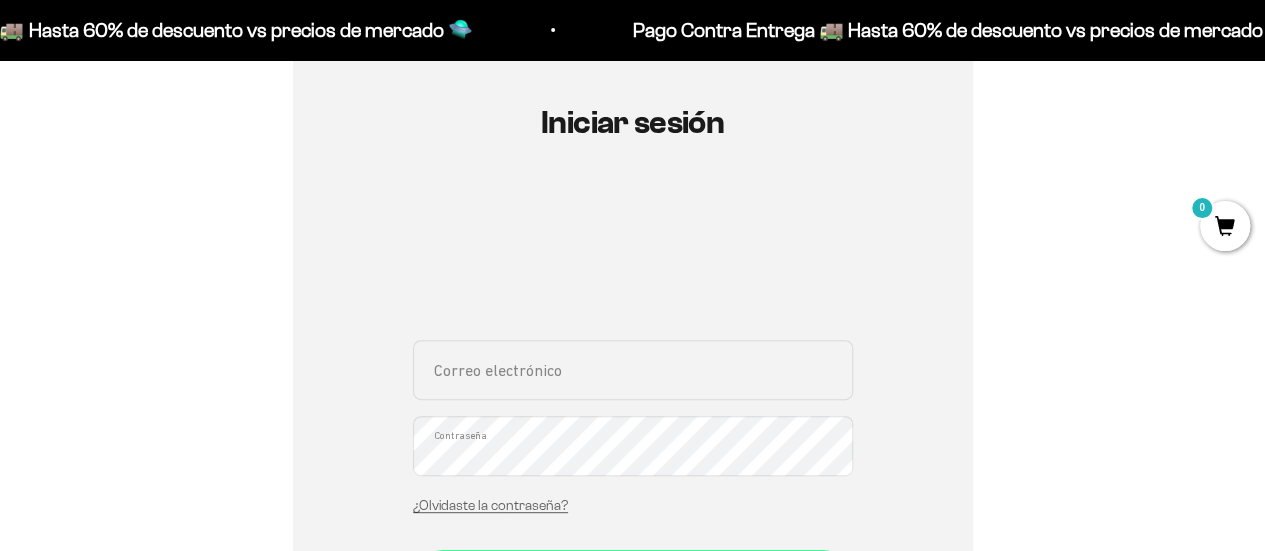 click on "Correo electrónico" at bounding box center [633, 370] 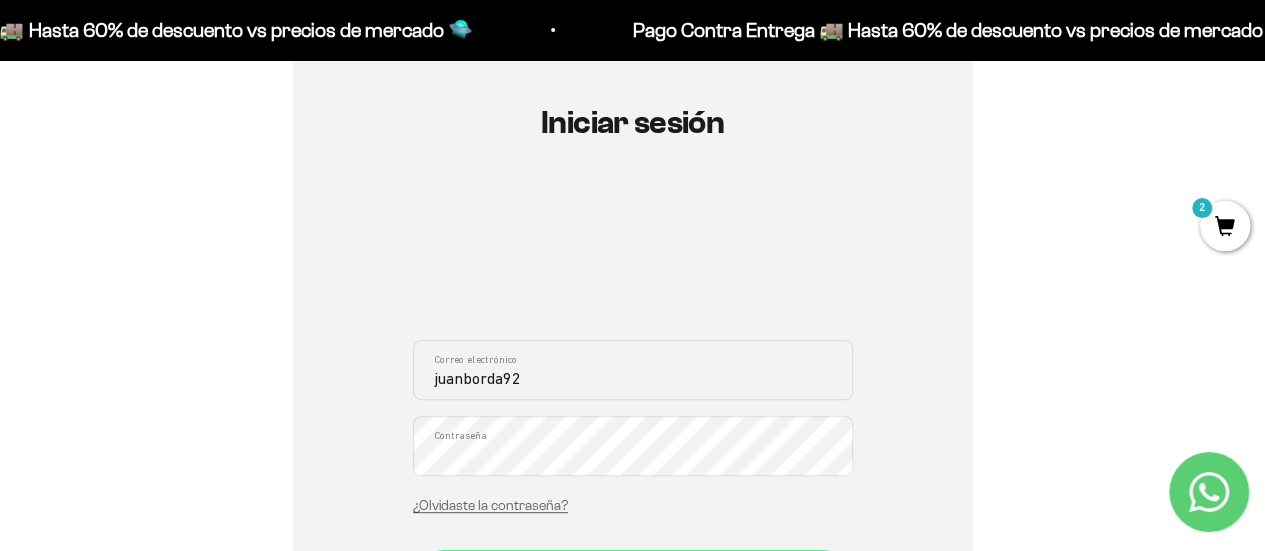 type on "juanborda92" 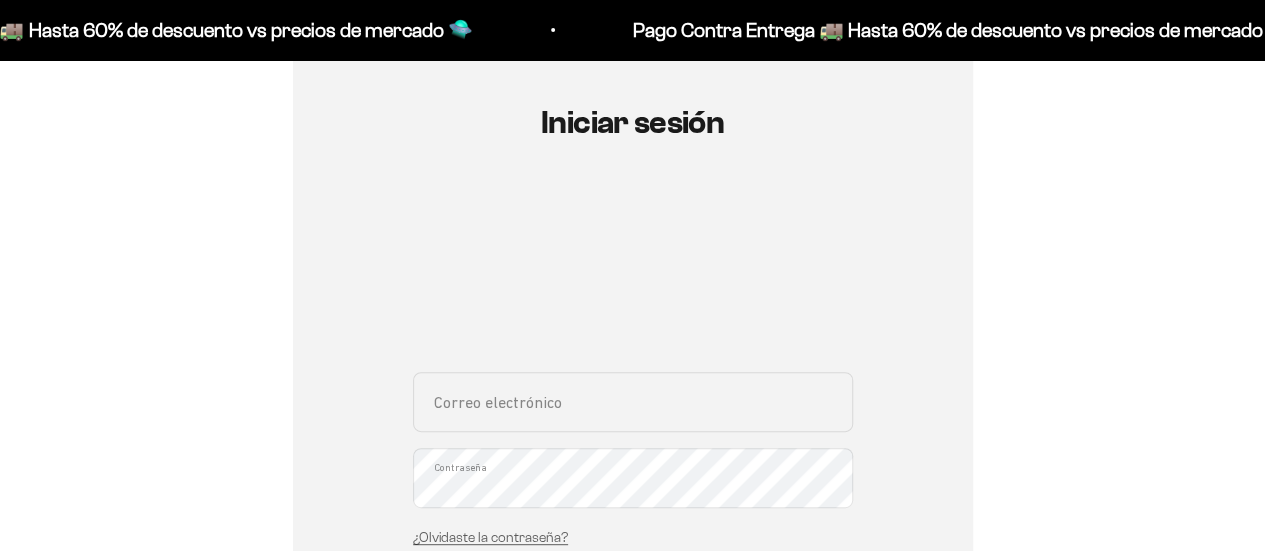 scroll, scrollTop: 200, scrollLeft: 0, axis: vertical 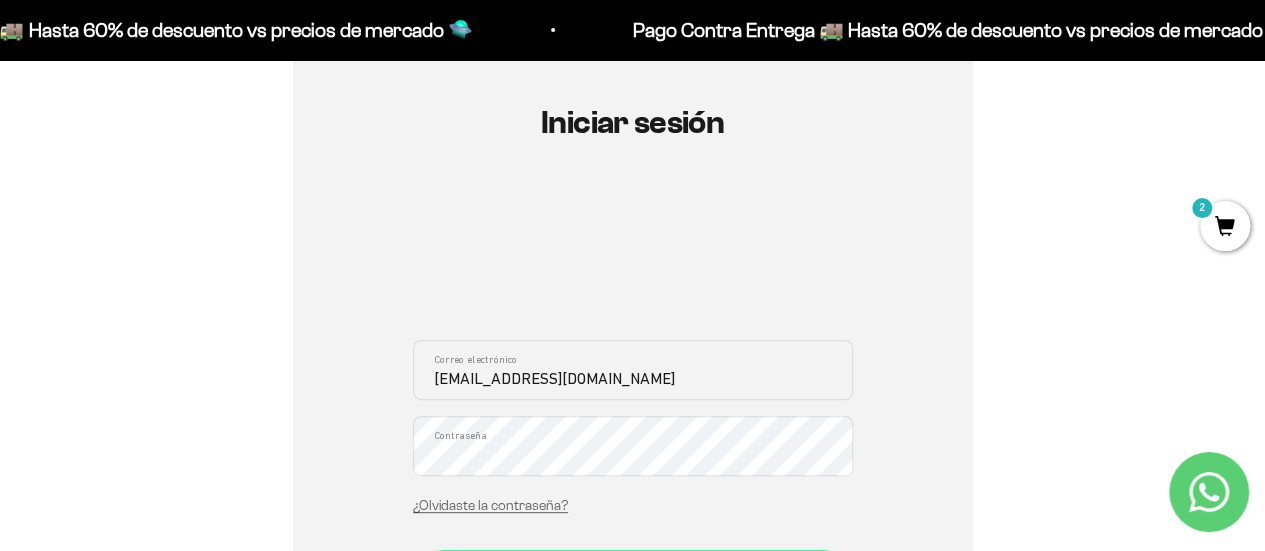 type on "[EMAIL_ADDRESS][DOMAIN_NAME]" 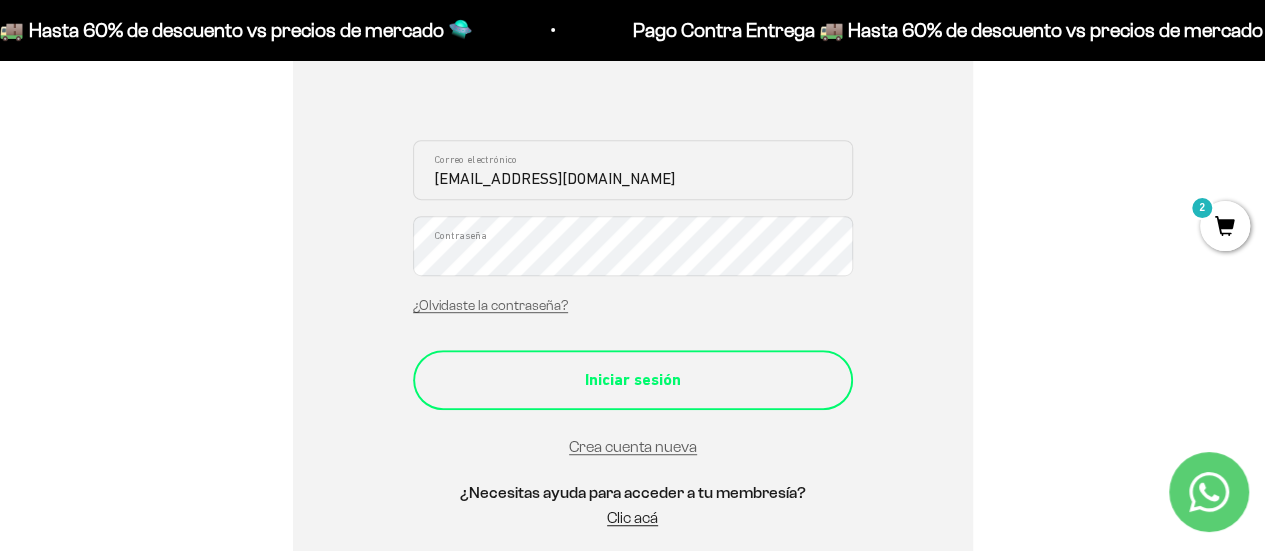 click on "Iniciar sesión" at bounding box center [633, 380] 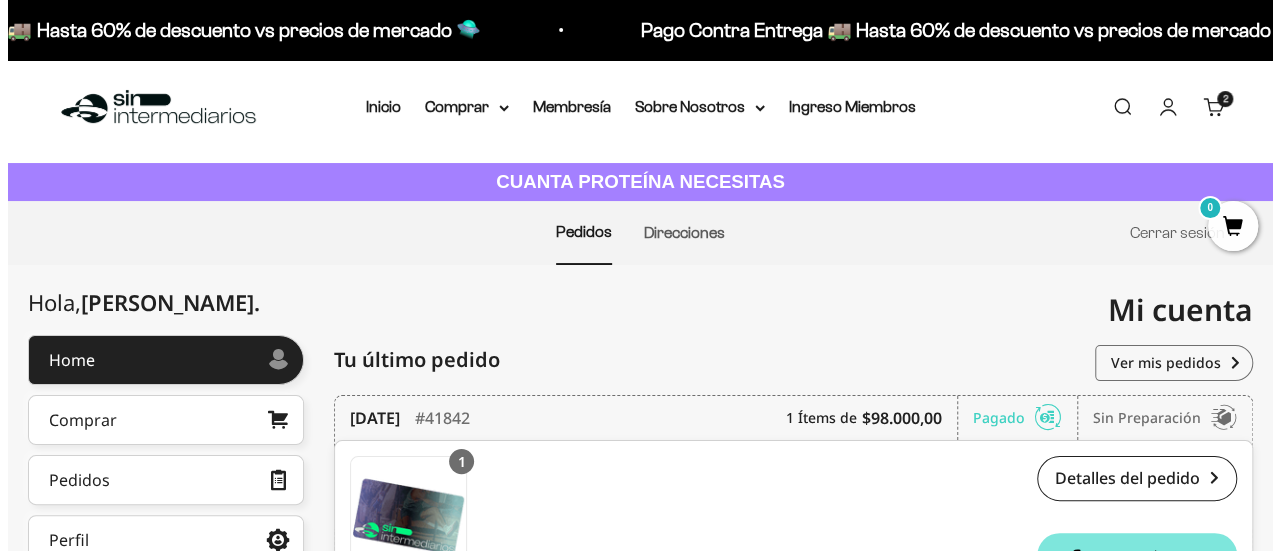 scroll, scrollTop: 0, scrollLeft: 0, axis: both 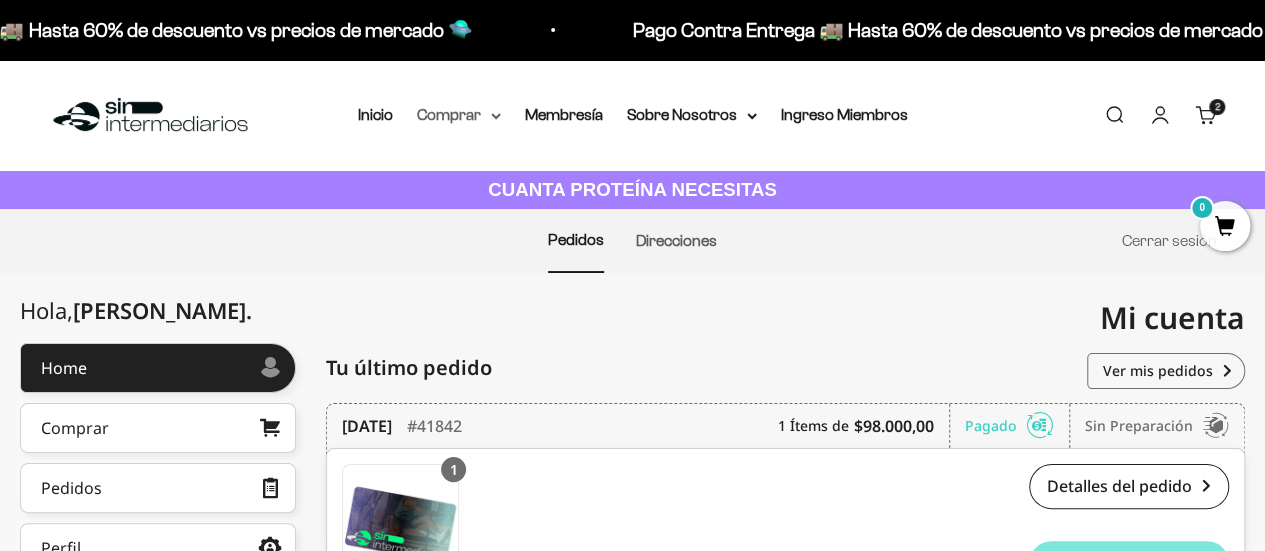 click on "Comprar" at bounding box center (459, 115) 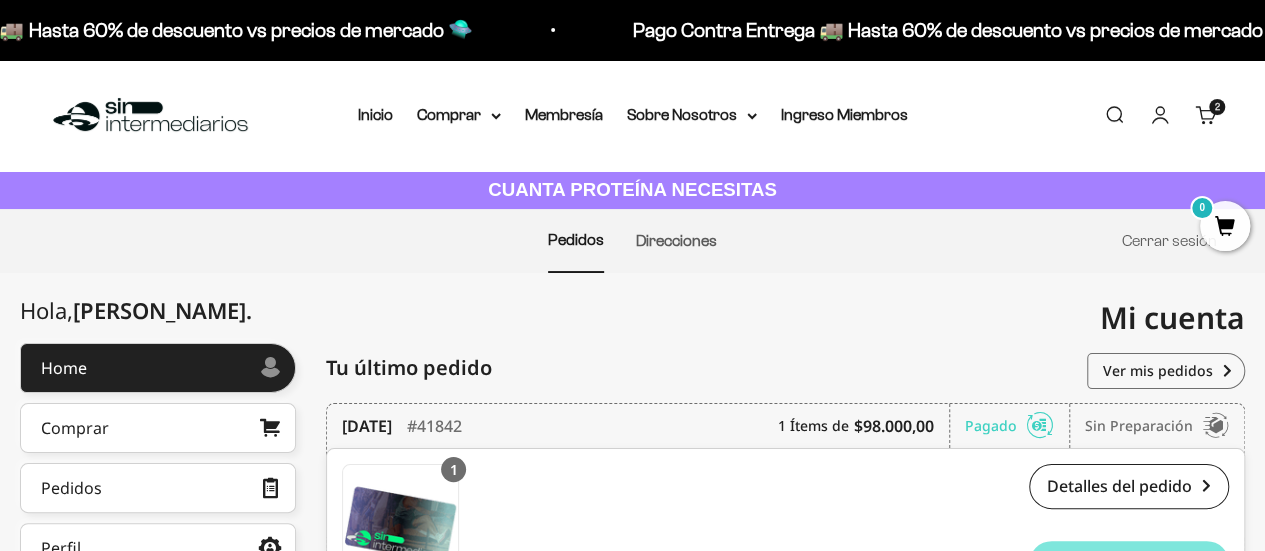 click on "Carrito
2 artículos
2" at bounding box center [1206, 115] 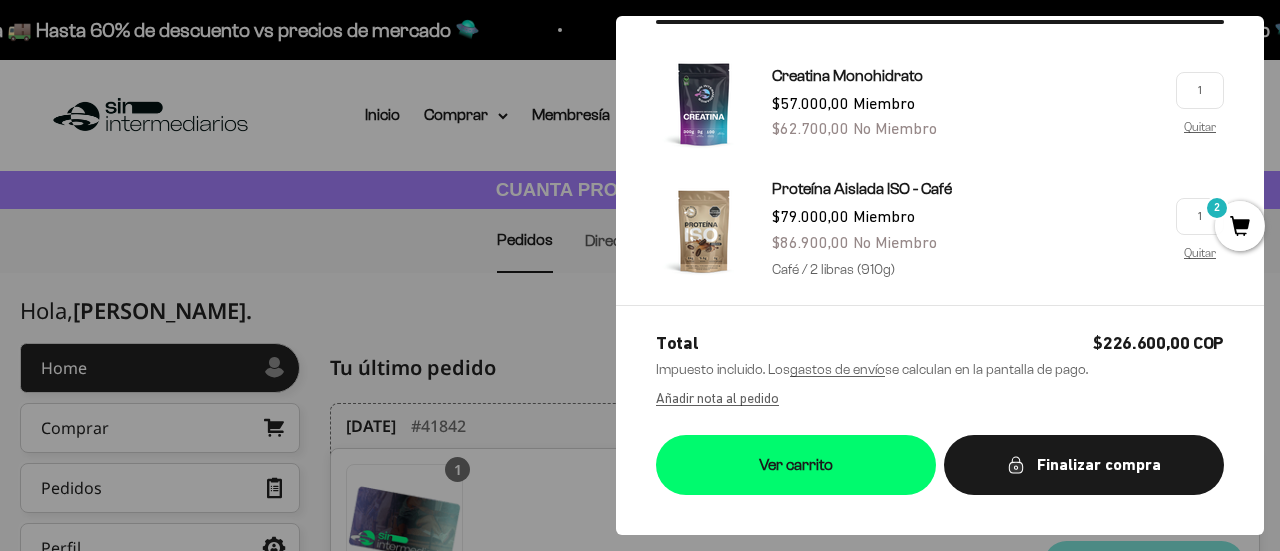 scroll, scrollTop: 161, scrollLeft: 0, axis: vertical 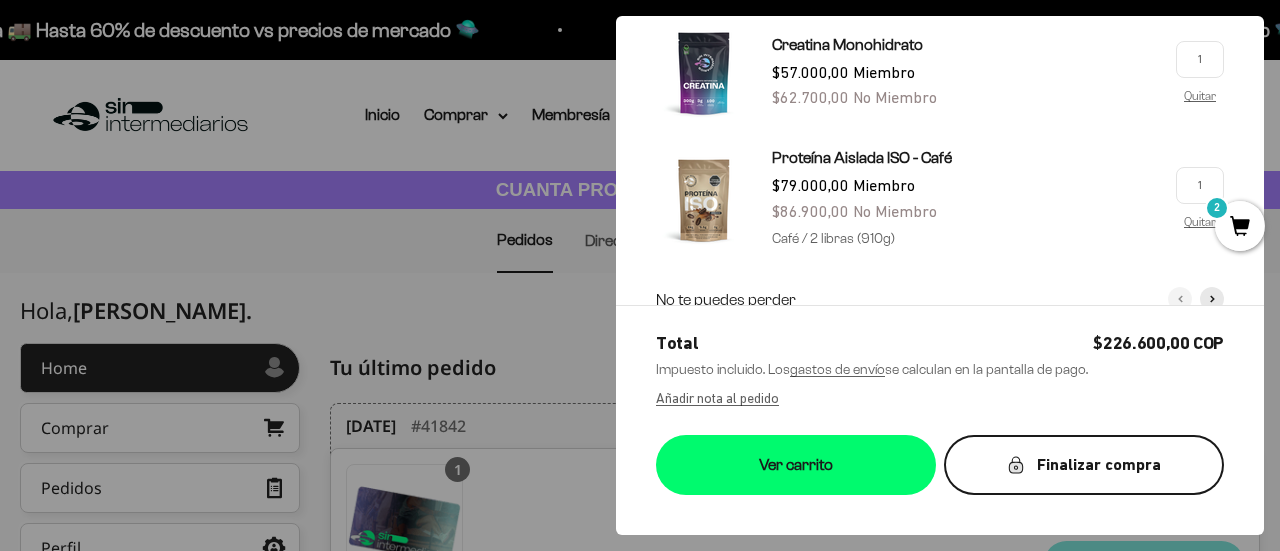 click on "Finalizar compra" at bounding box center [1084, 465] 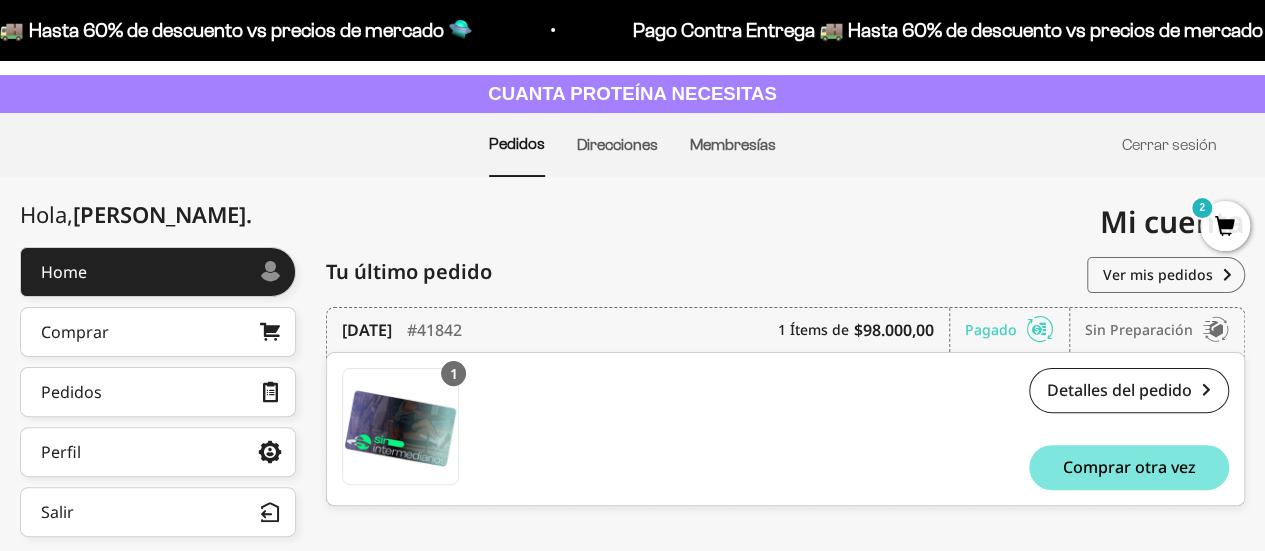 scroll, scrollTop: 0, scrollLeft: 0, axis: both 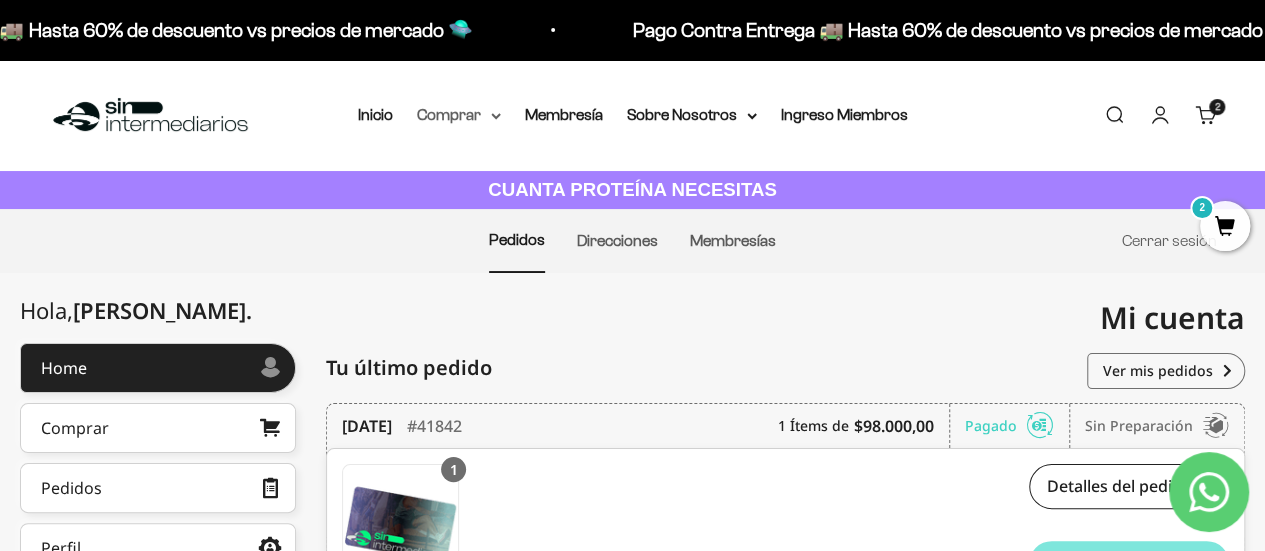 click on "Comprar" at bounding box center [459, 115] 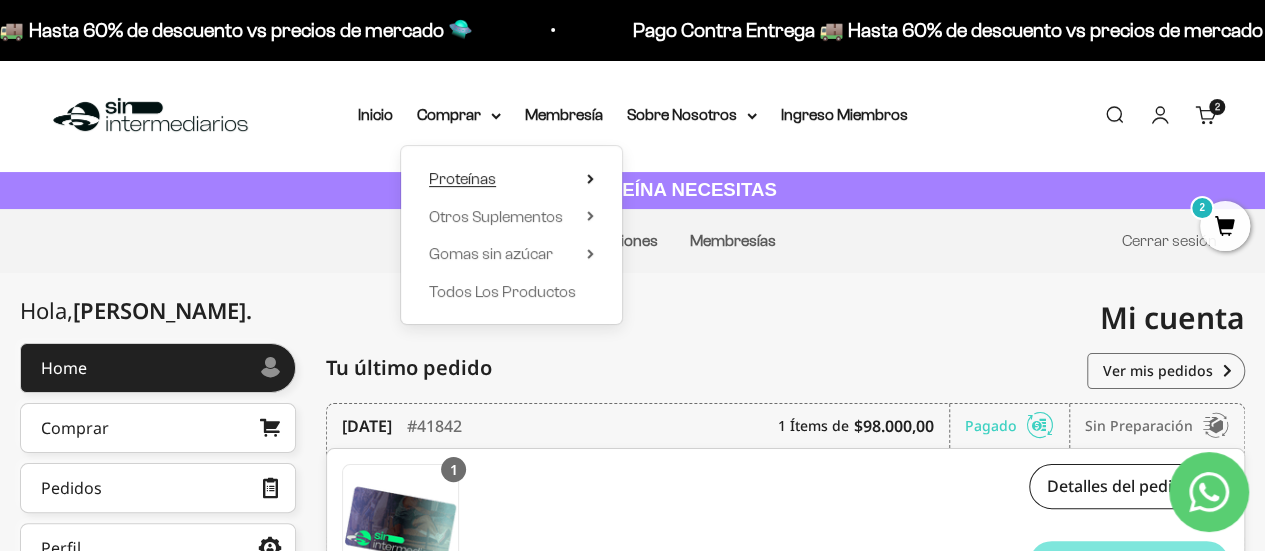 click on "Proteínas" at bounding box center (462, 178) 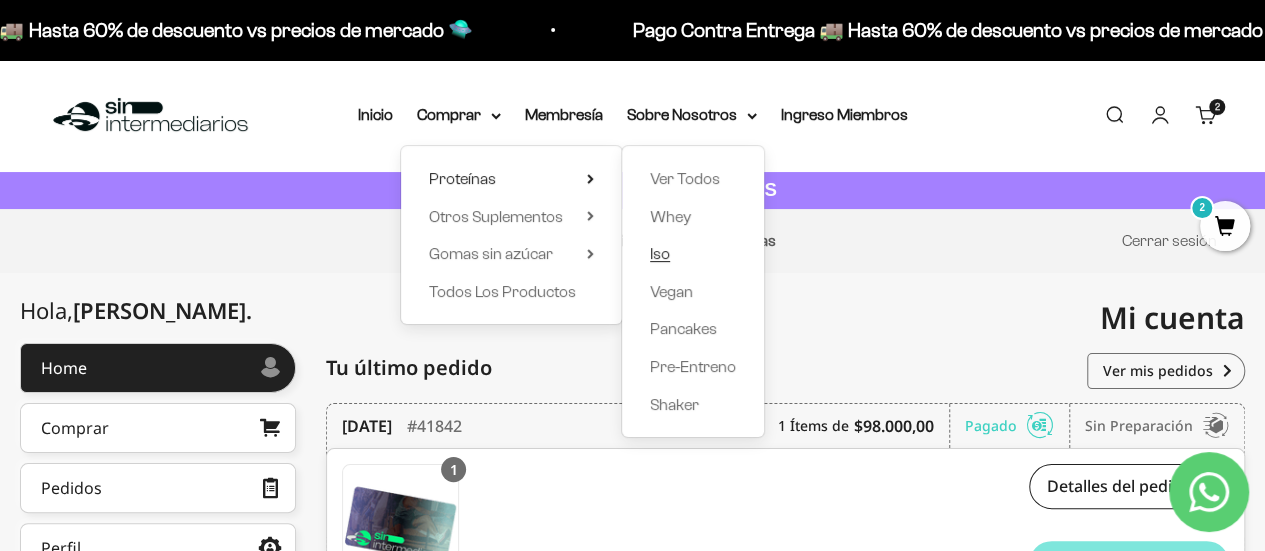 click on "Iso" at bounding box center [660, 253] 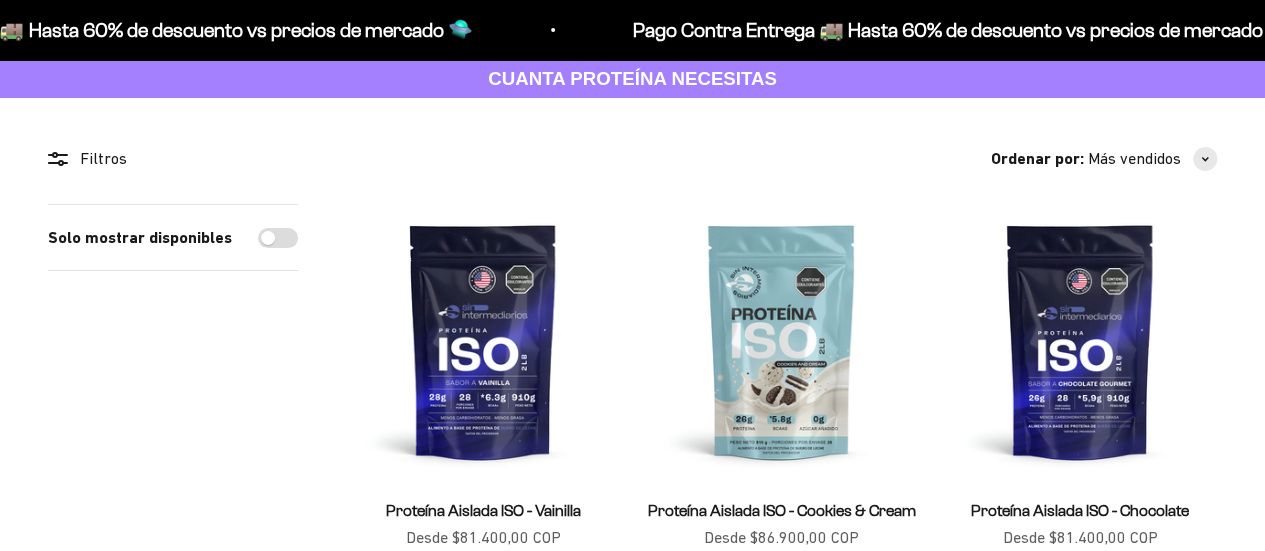 scroll, scrollTop: 300, scrollLeft: 0, axis: vertical 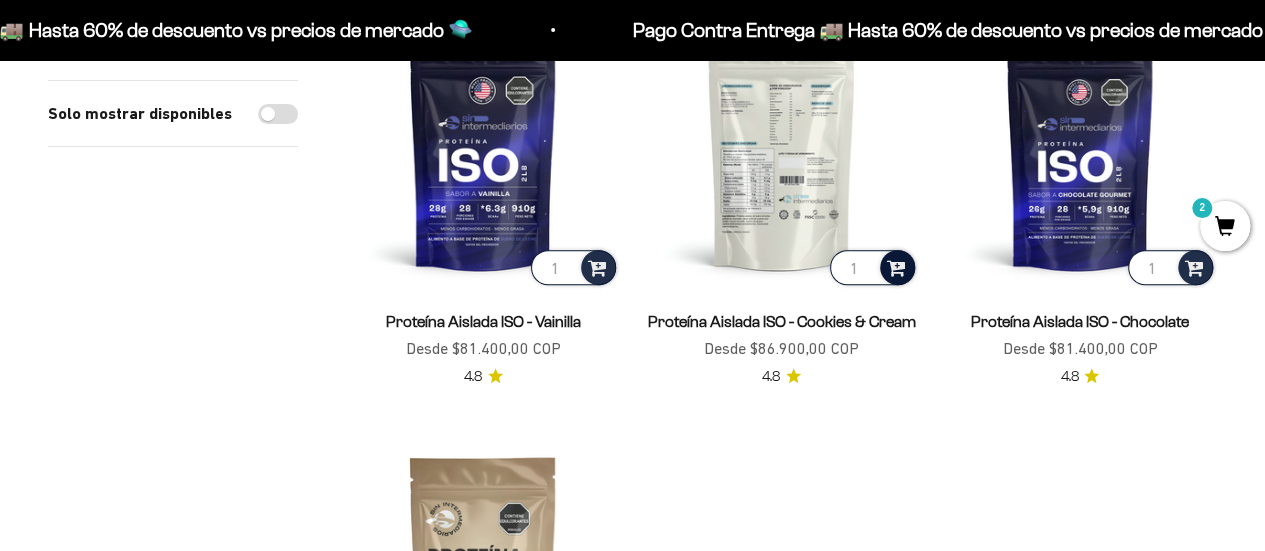 click at bounding box center [896, 266] 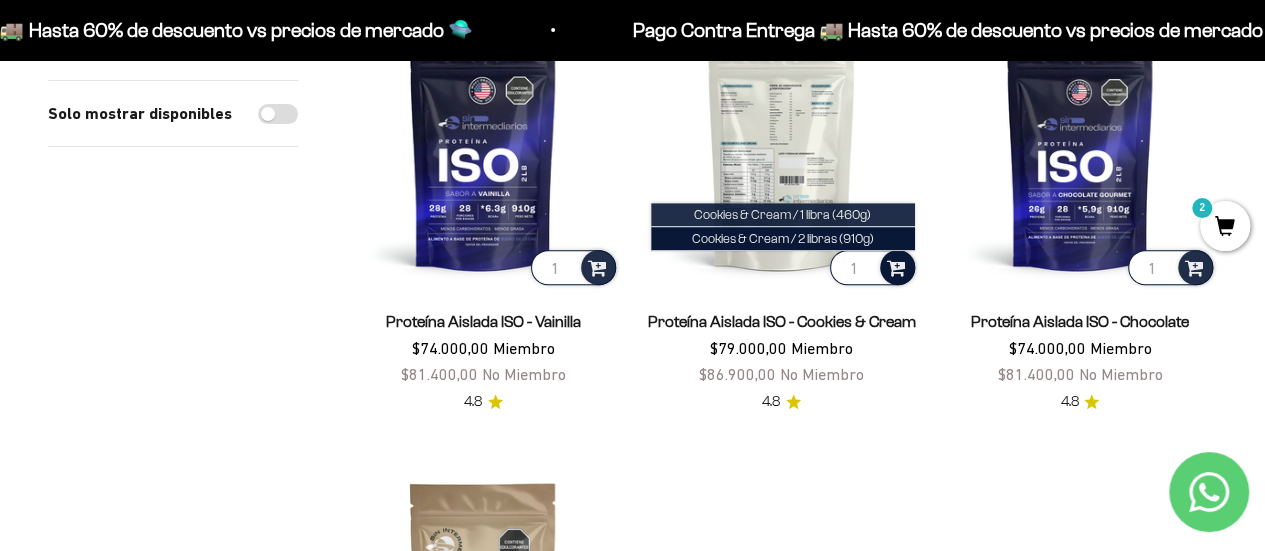 click on "Cookies & Cream / 1 libra (460g)" at bounding box center [782, 214] 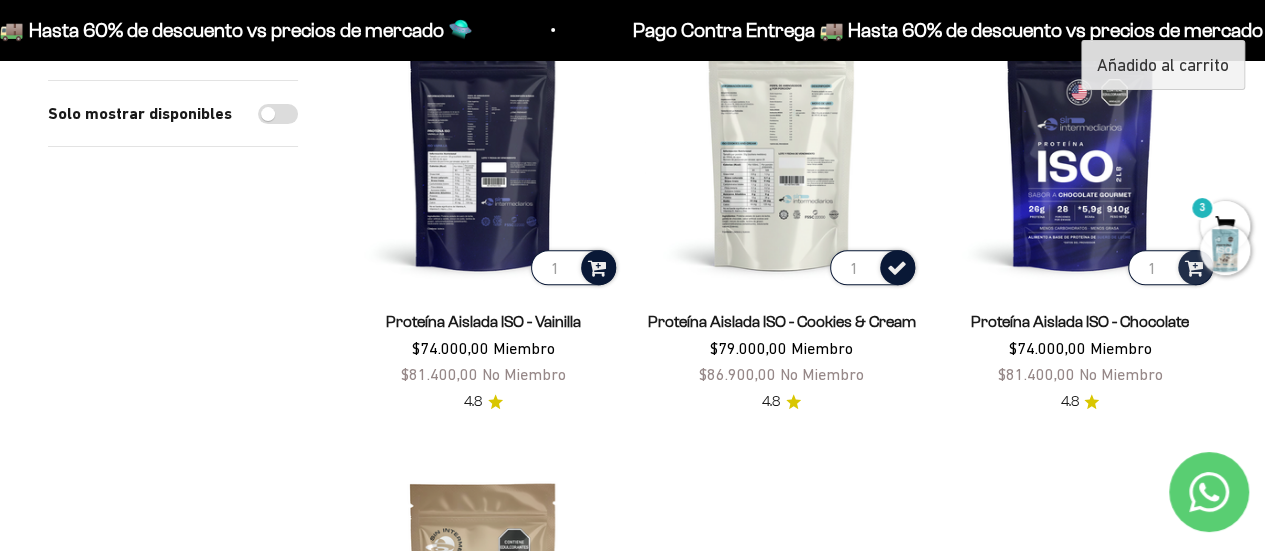 click at bounding box center [597, 266] 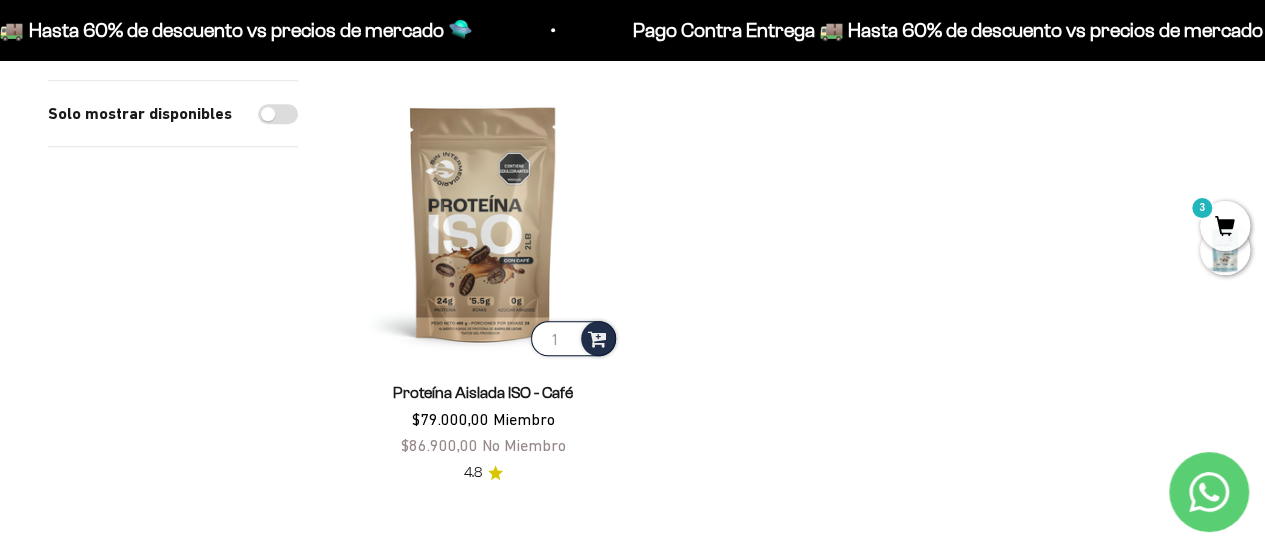 scroll, scrollTop: 700, scrollLeft: 0, axis: vertical 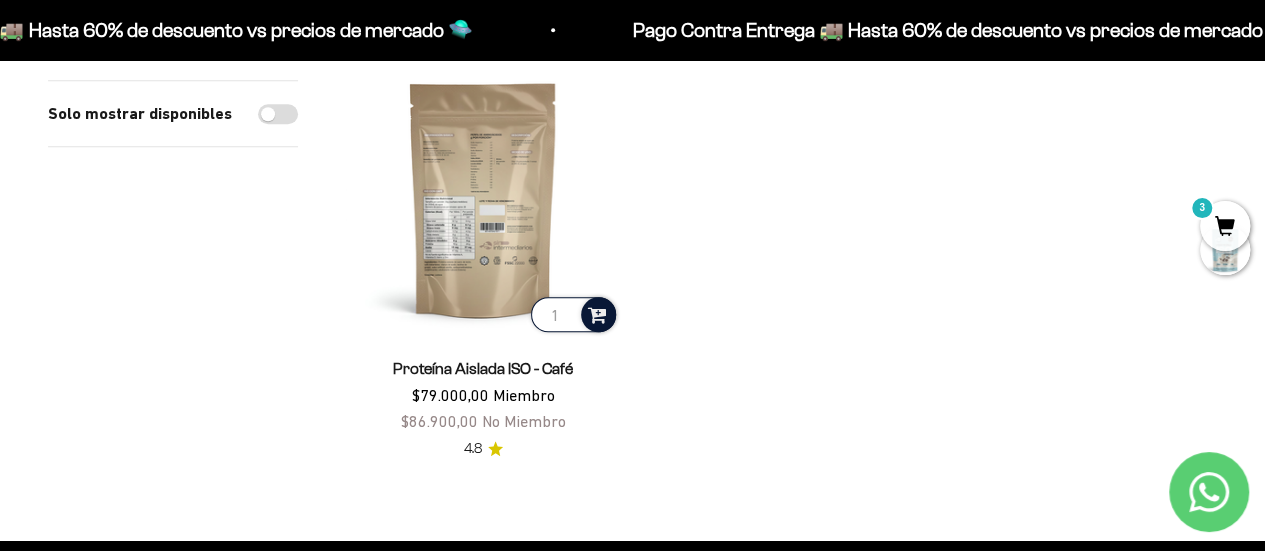 click at bounding box center (597, 313) 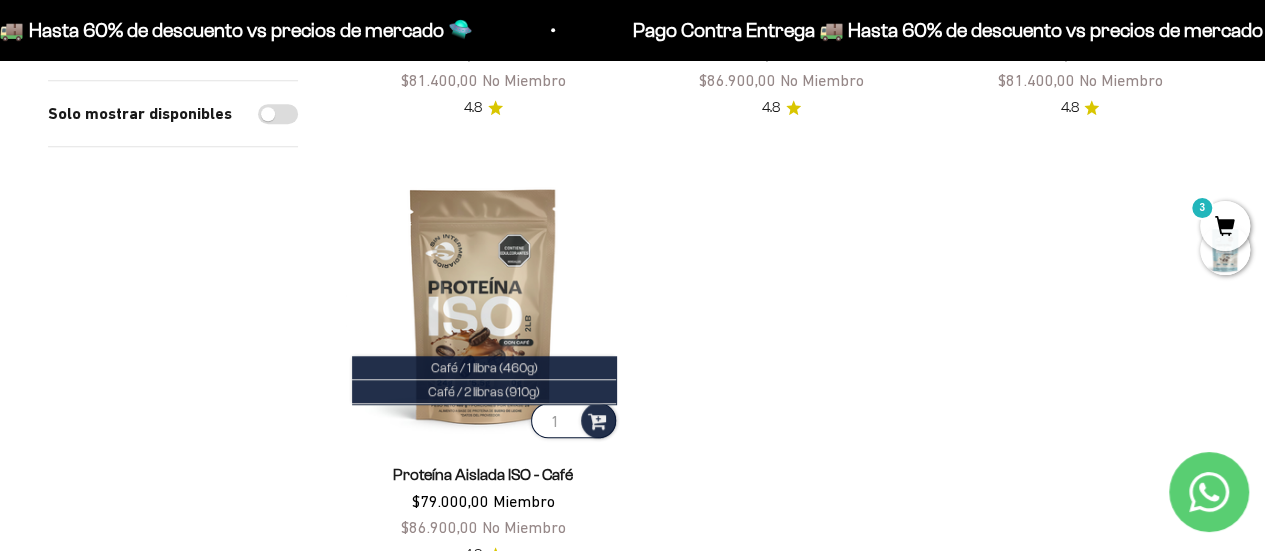 scroll, scrollTop: 100, scrollLeft: 0, axis: vertical 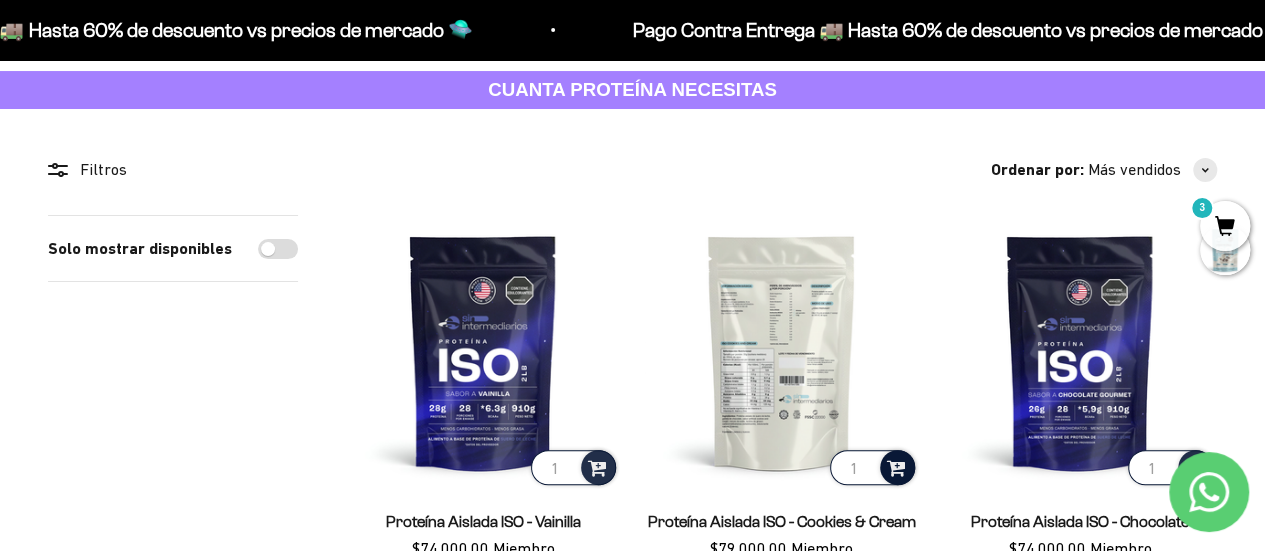 click on "3" at bounding box center [1225, 226] 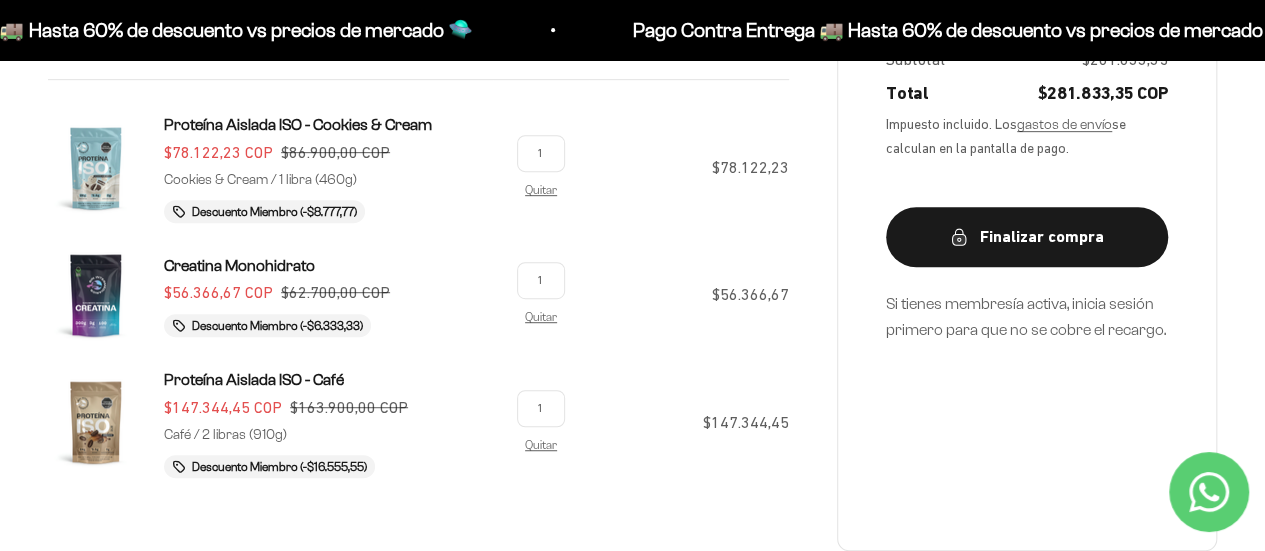 scroll, scrollTop: 400, scrollLeft: 0, axis: vertical 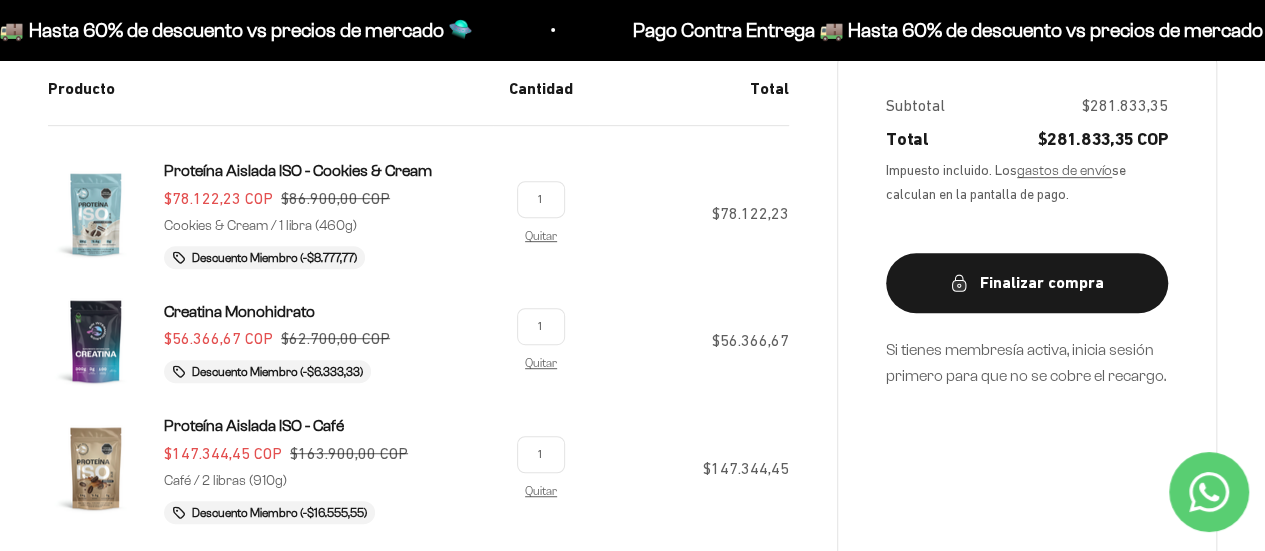 click on "1" at bounding box center (541, 454) 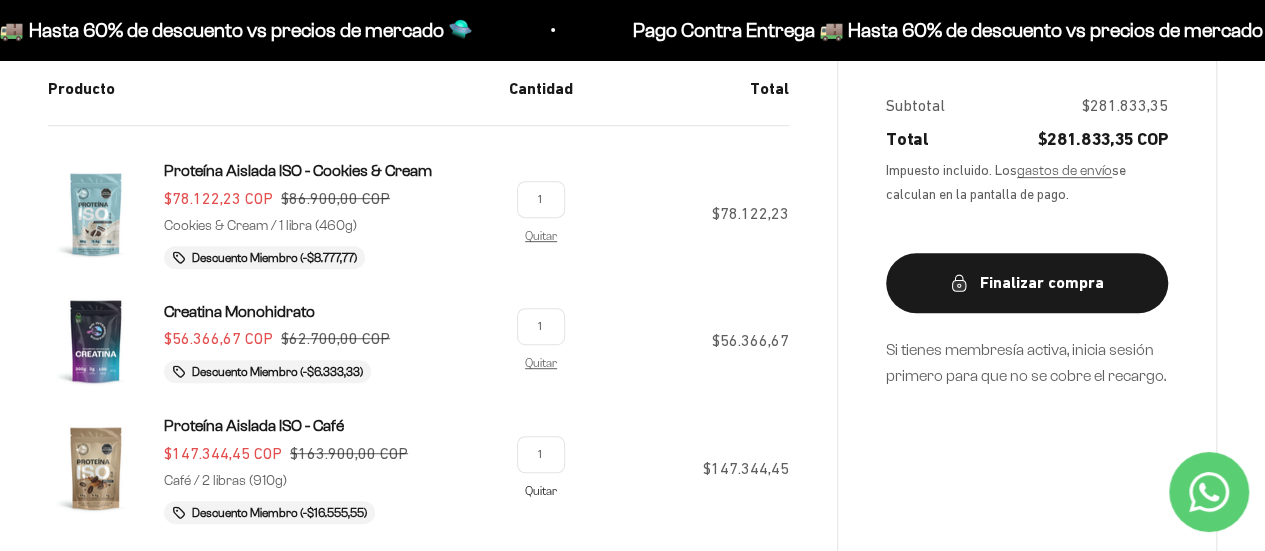 click on "Quitar" at bounding box center [541, 490] 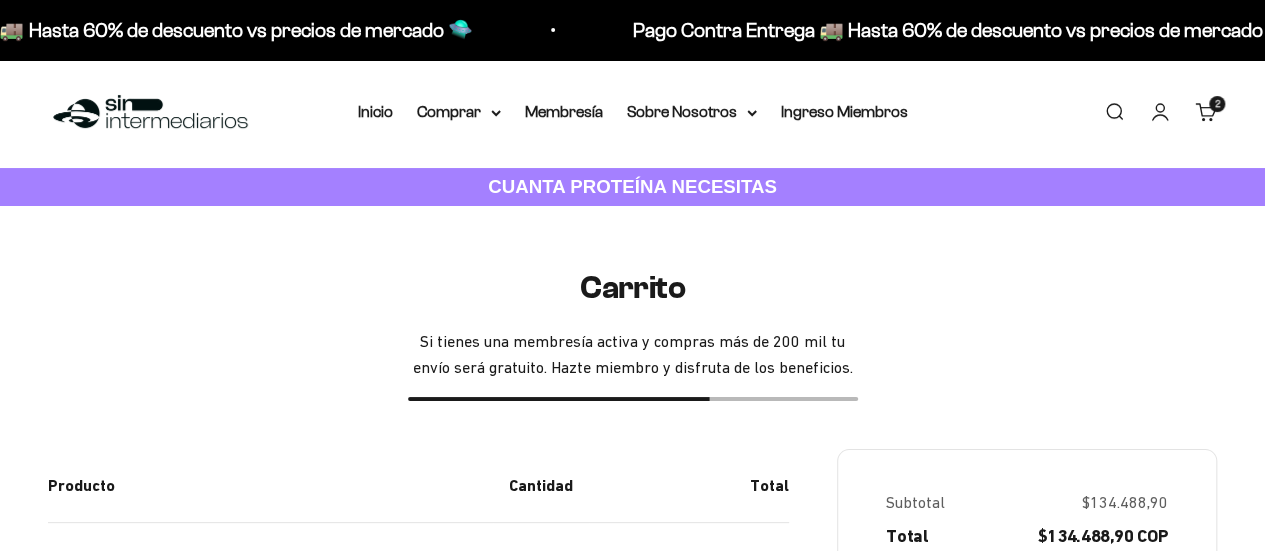 scroll, scrollTop: 0, scrollLeft: 0, axis: both 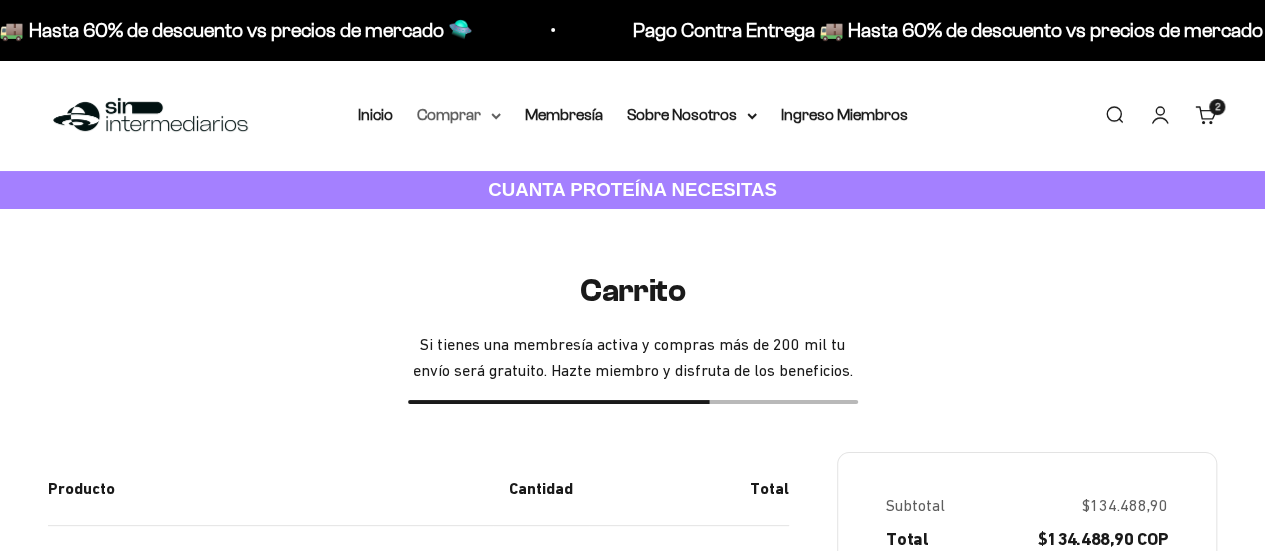 click on "Comprar" at bounding box center [459, 115] 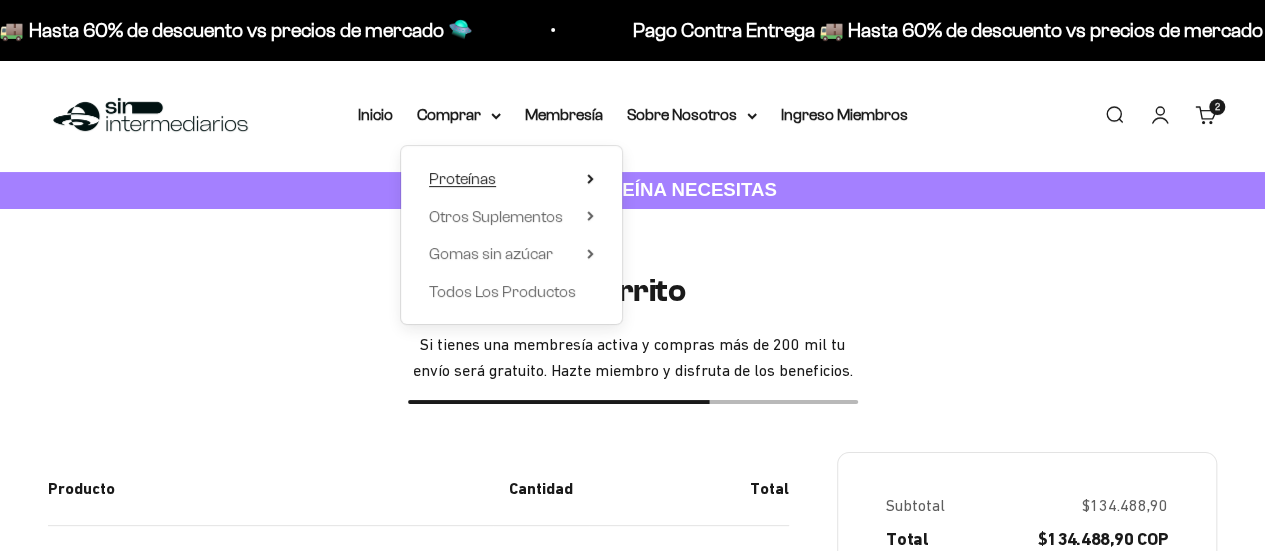 click on "Proteínas" at bounding box center [462, 178] 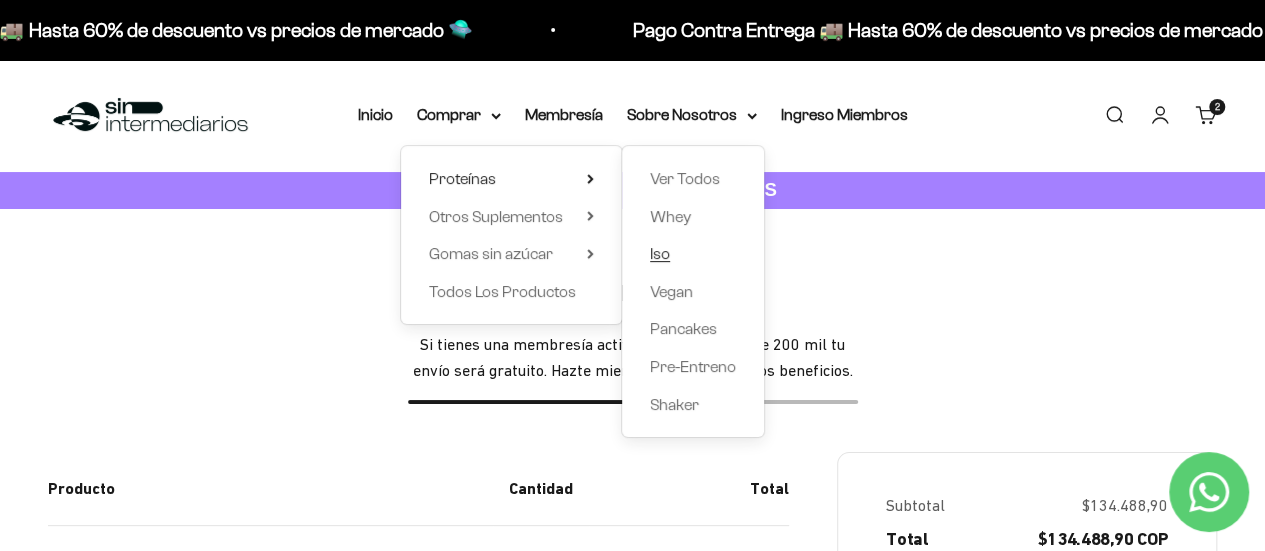 click on "Iso" at bounding box center [660, 253] 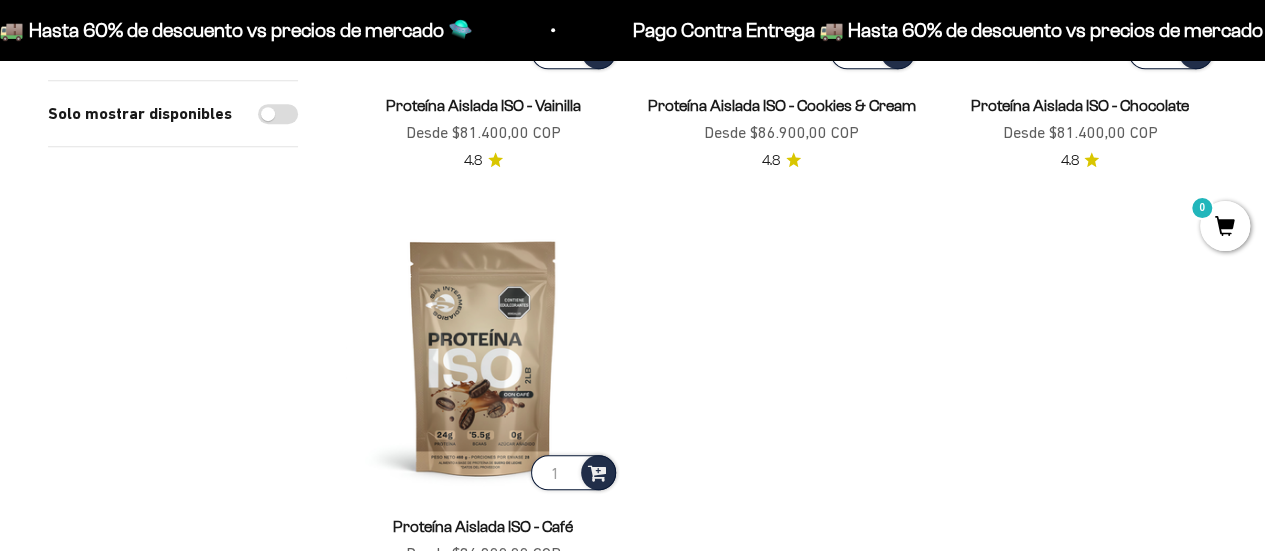 scroll, scrollTop: 600, scrollLeft: 0, axis: vertical 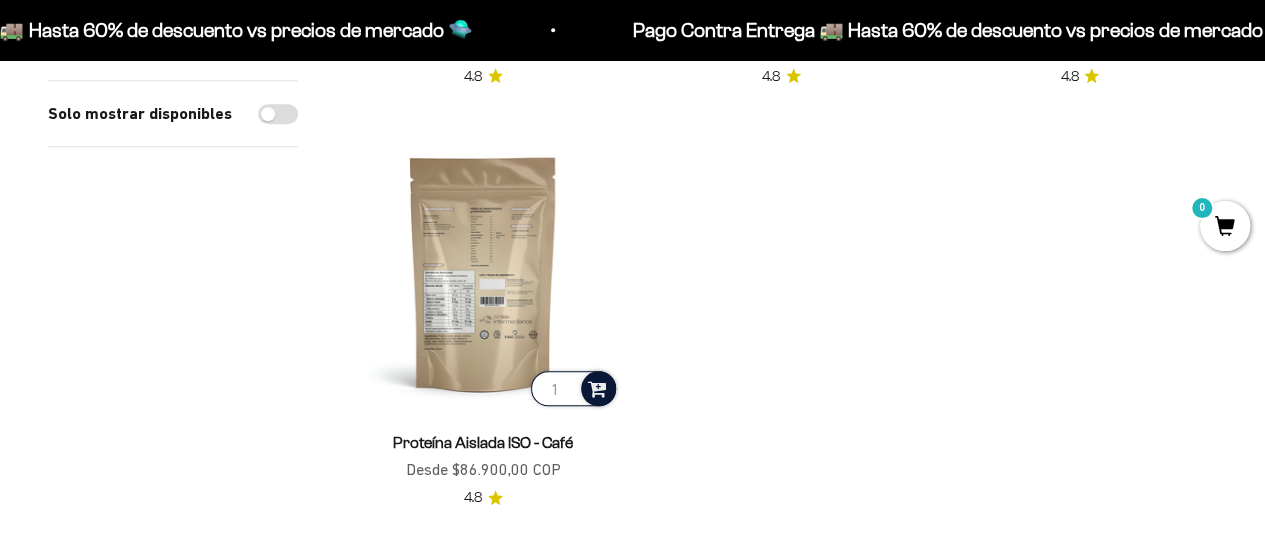 click at bounding box center [597, 387] 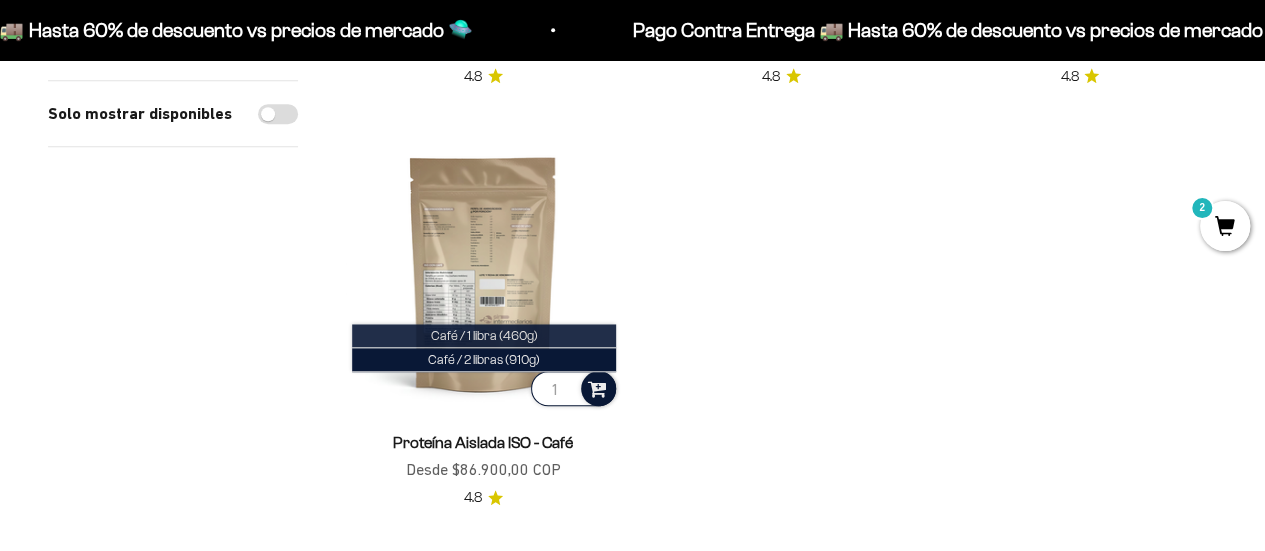 click on "Café / 1 libra (460g)" at bounding box center (484, 335) 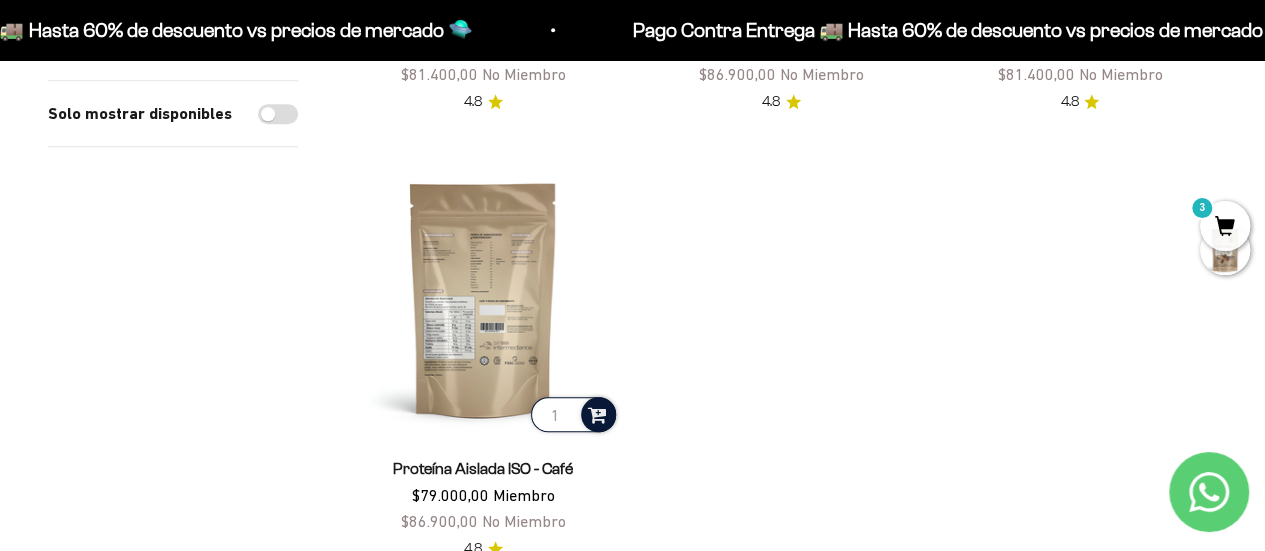 click on "3" at bounding box center [1225, 226] 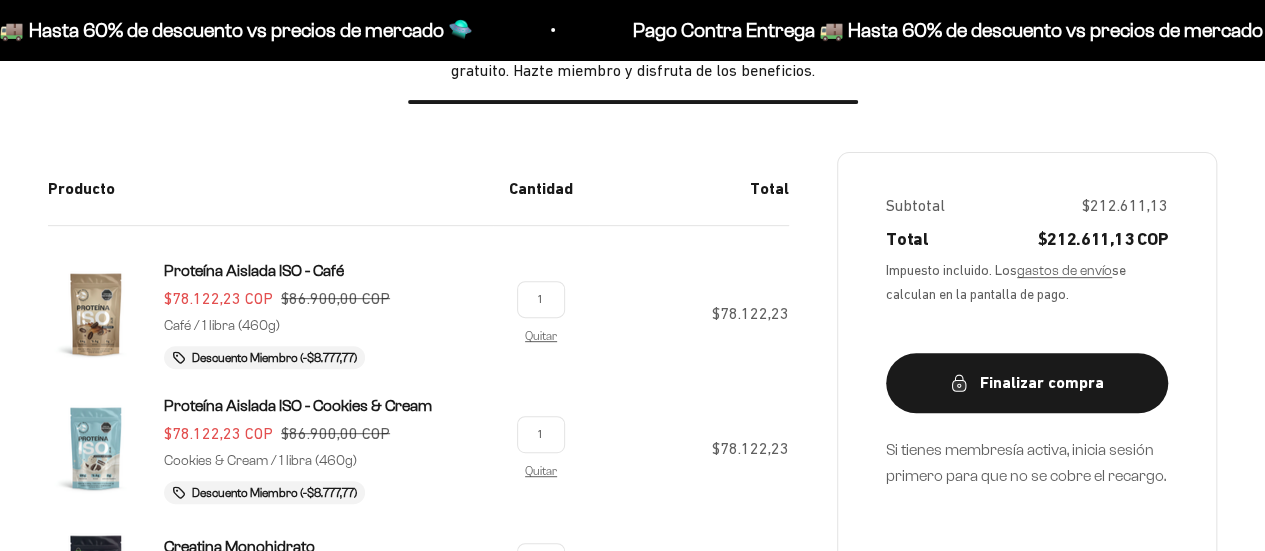 scroll, scrollTop: 400, scrollLeft: 0, axis: vertical 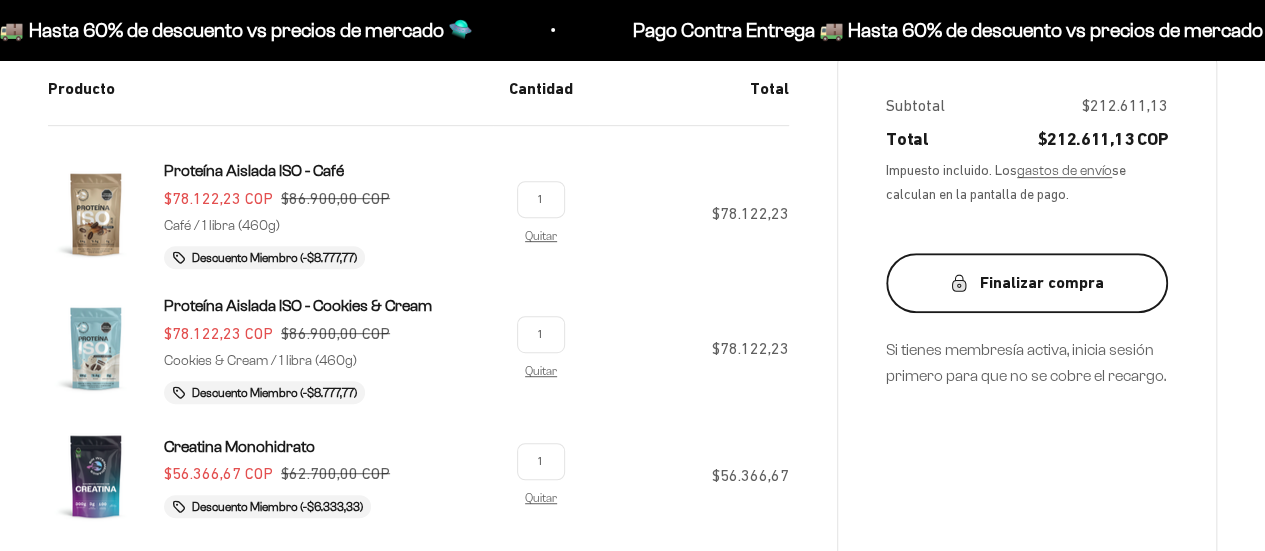 click on "Finalizar compra" at bounding box center (1027, 283) 